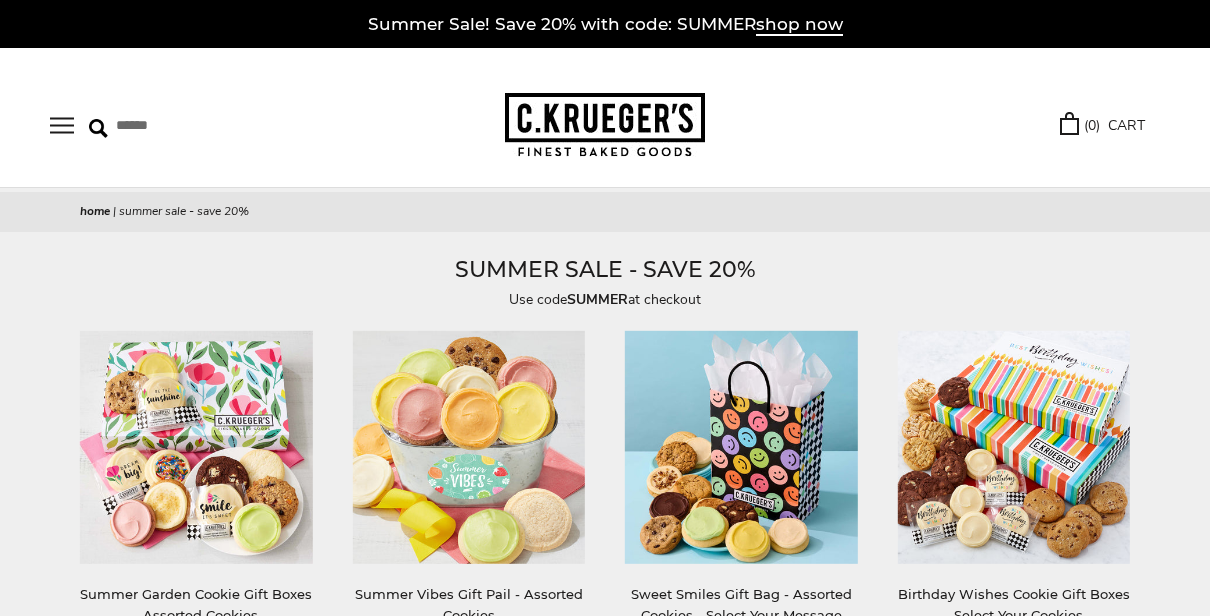 scroll, scrollTop: 0, scrollLeft: 0, axis: both 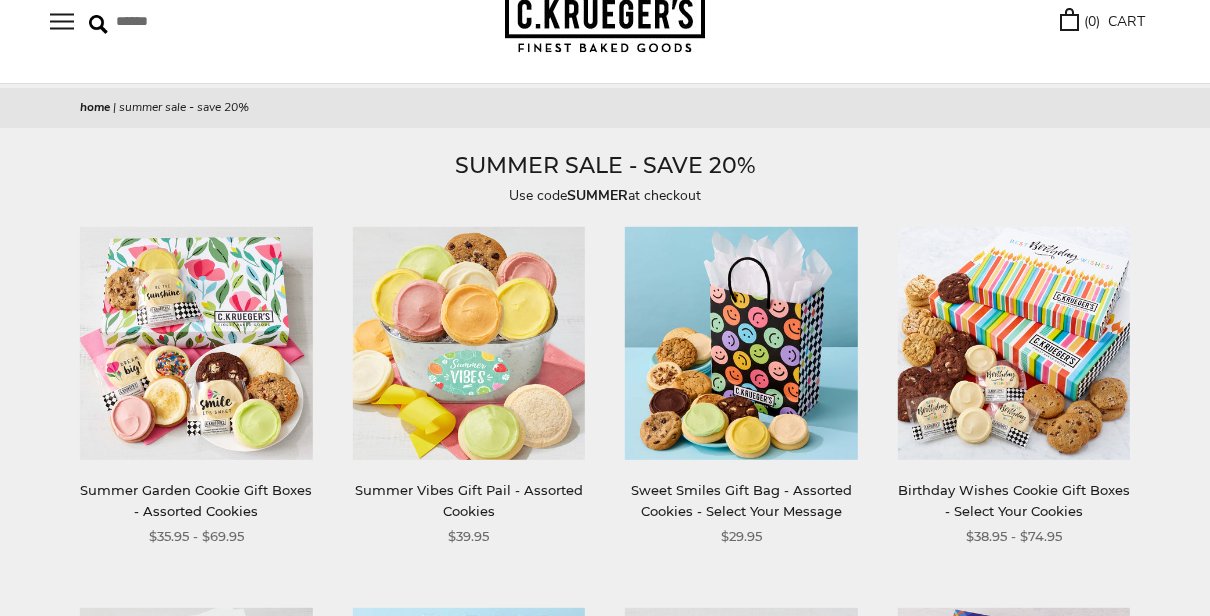 click on "Sweet Smiles Gift Bag - Assorted Cookies - Select Your Message" at bounding box center (741, 500) 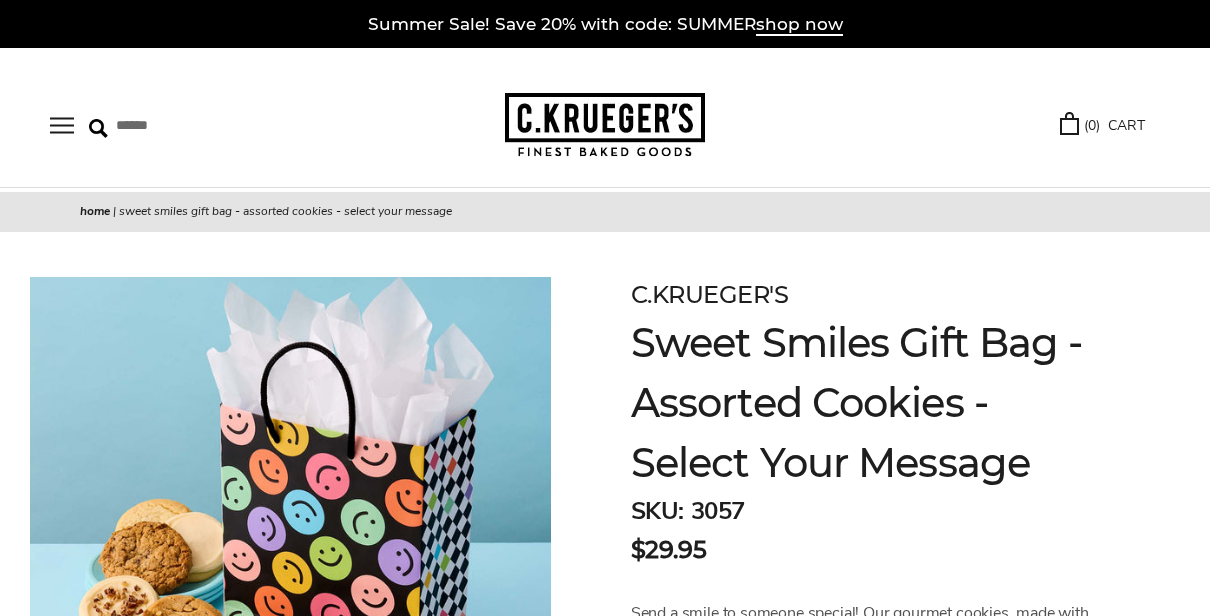 scroll, scrollTop: 0, scrollLeft: 0, axis: both 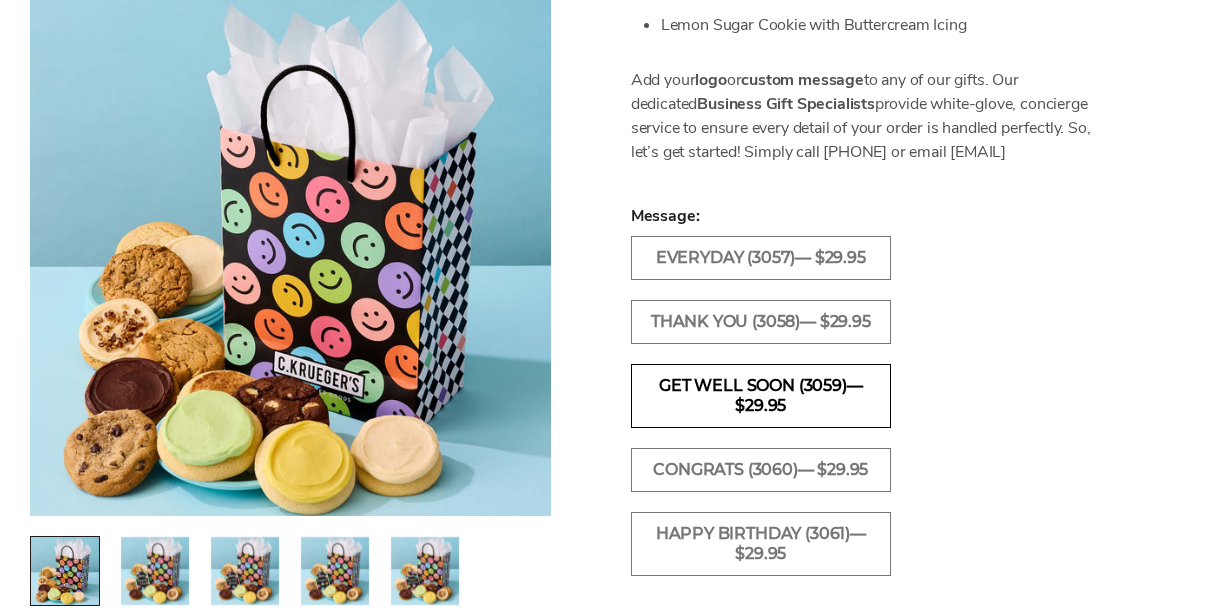 click on "Get Well Soon (3059)— $29.95" at bounding box center (761, 396) 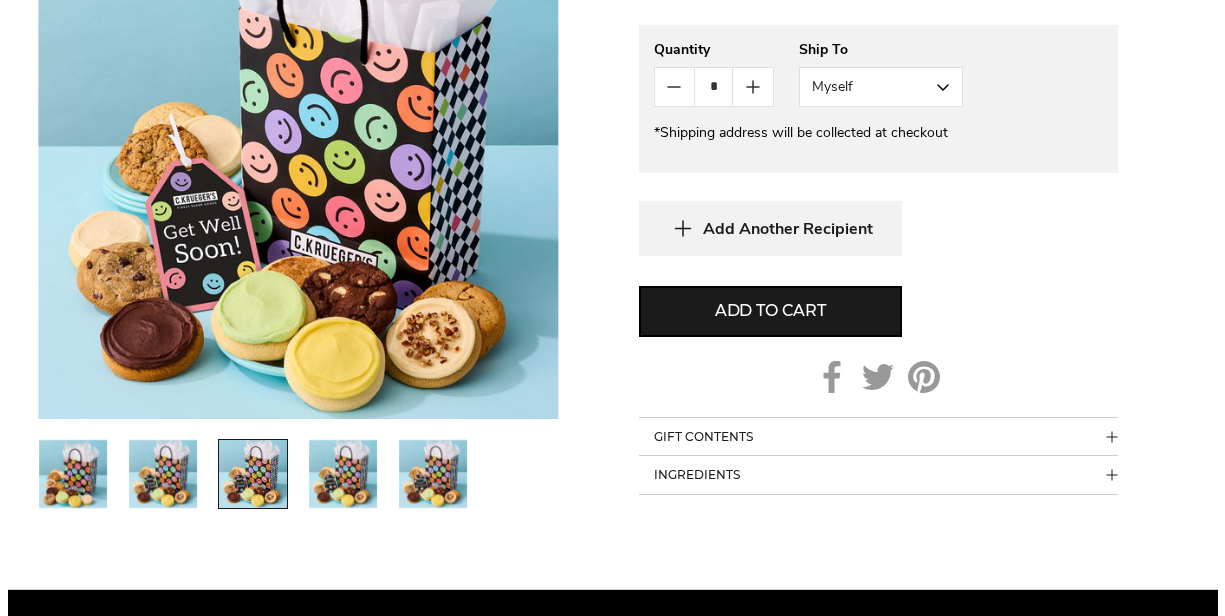 scroll, scrollTop: 1802, scrollLeft: 0, axis: vertical 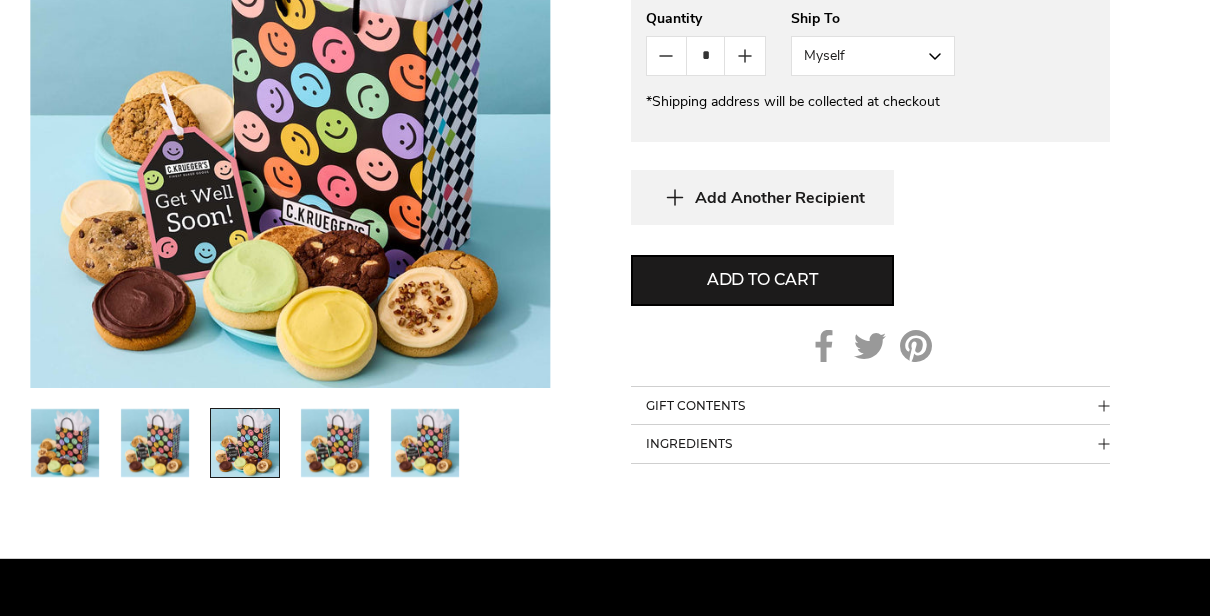 click on "Myself" at bounding box center [873, 56] 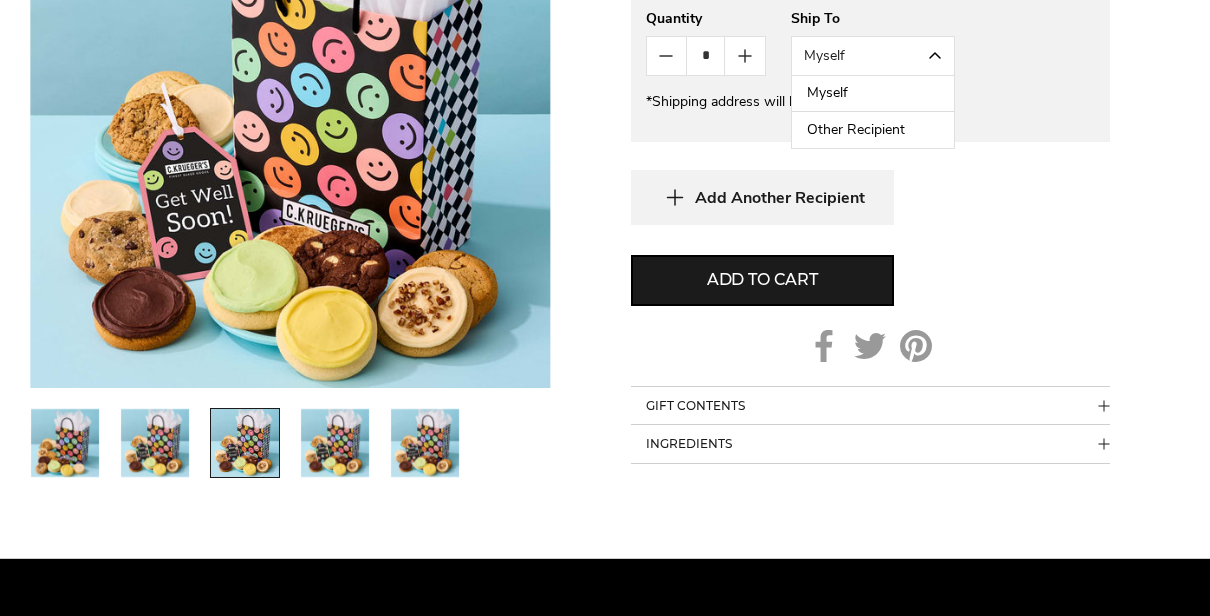 click on "Other Recipient" at bounding box center (873, 130) 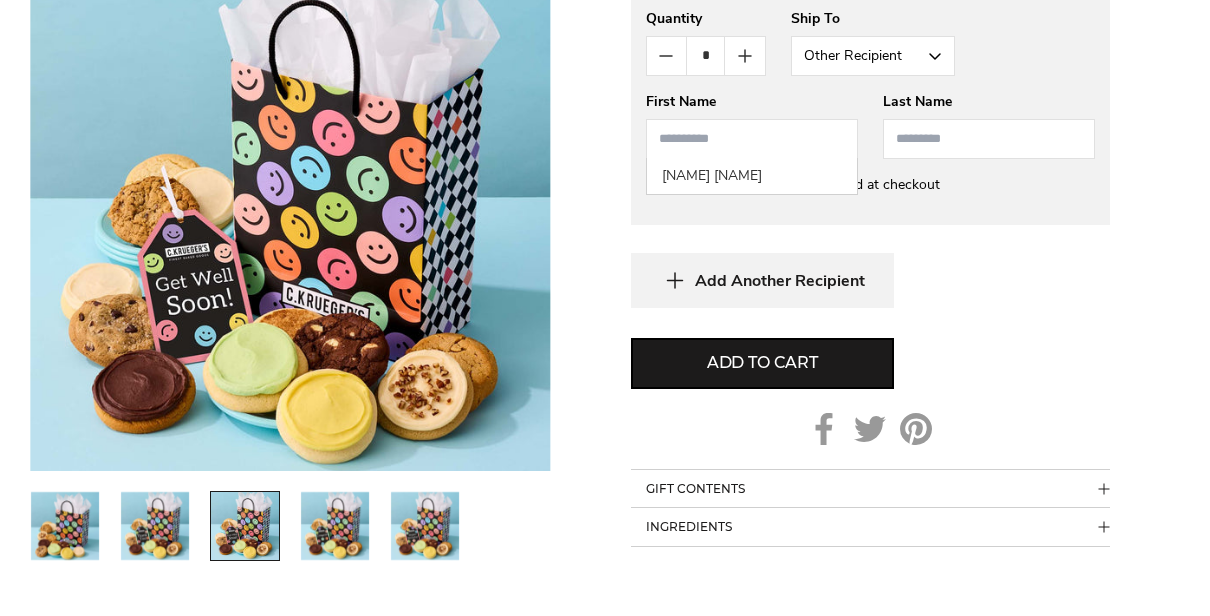 click at bounding box center (752, 139) 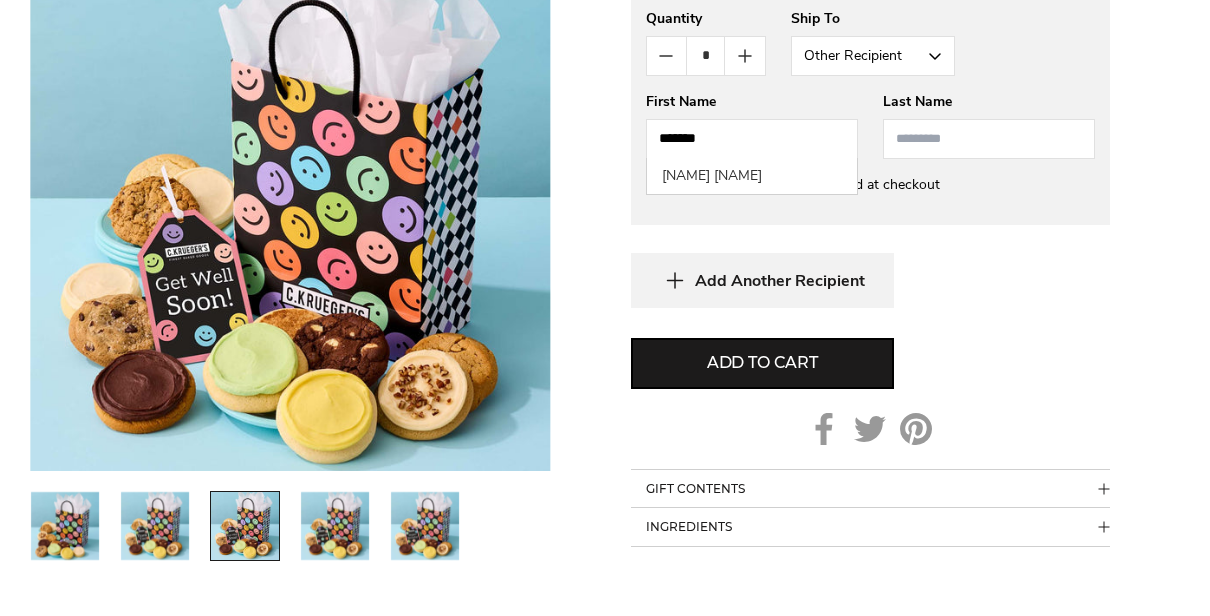 type on "*******" 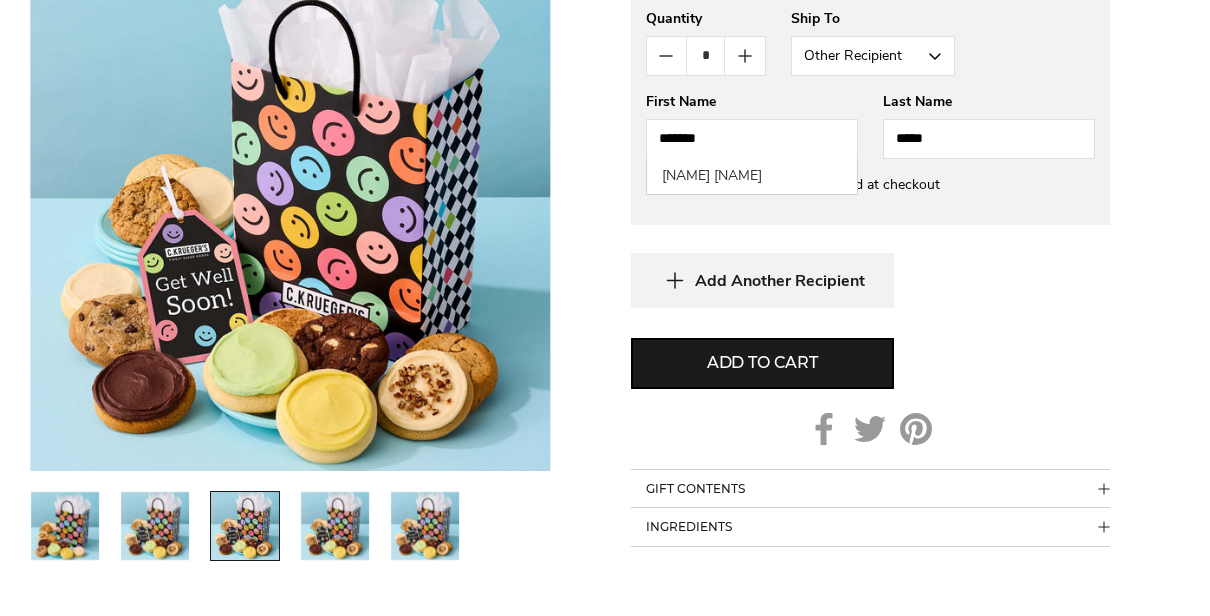 type on "*****" 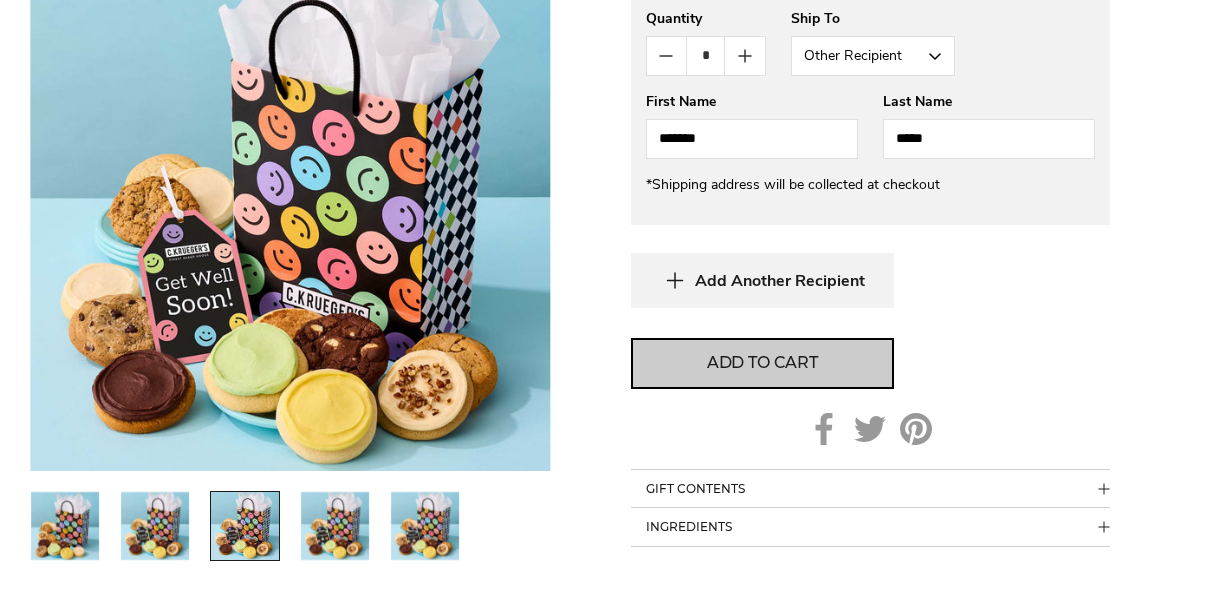 click on "Add to cart" at bounding box center [762, 363] 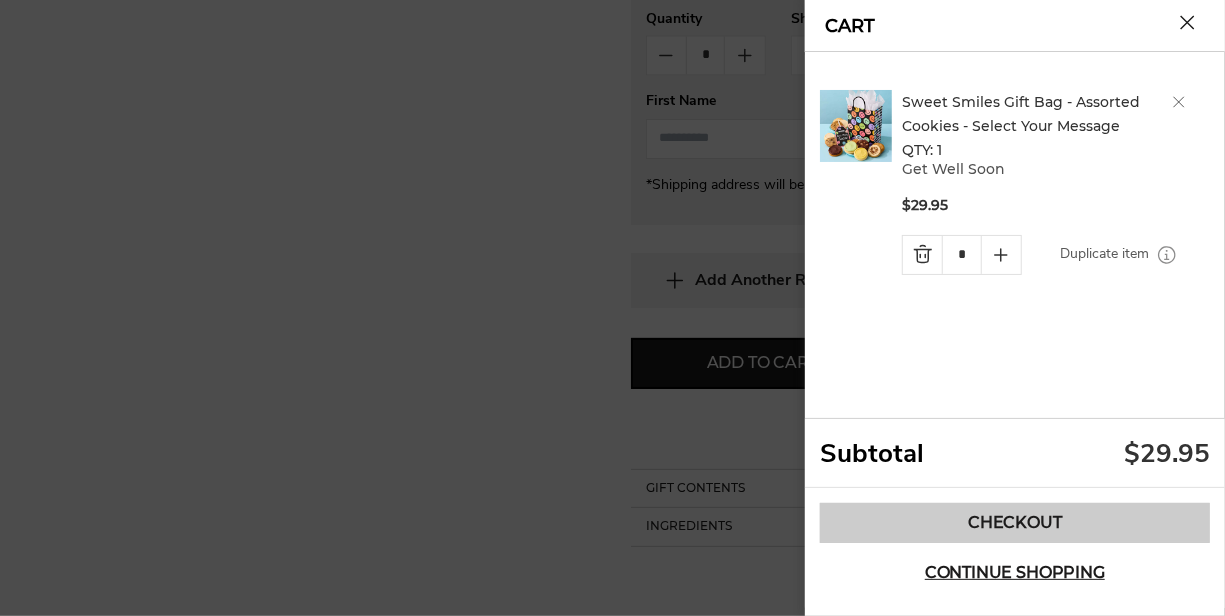 click on "Checkout" at bounding box center (1015, 523) 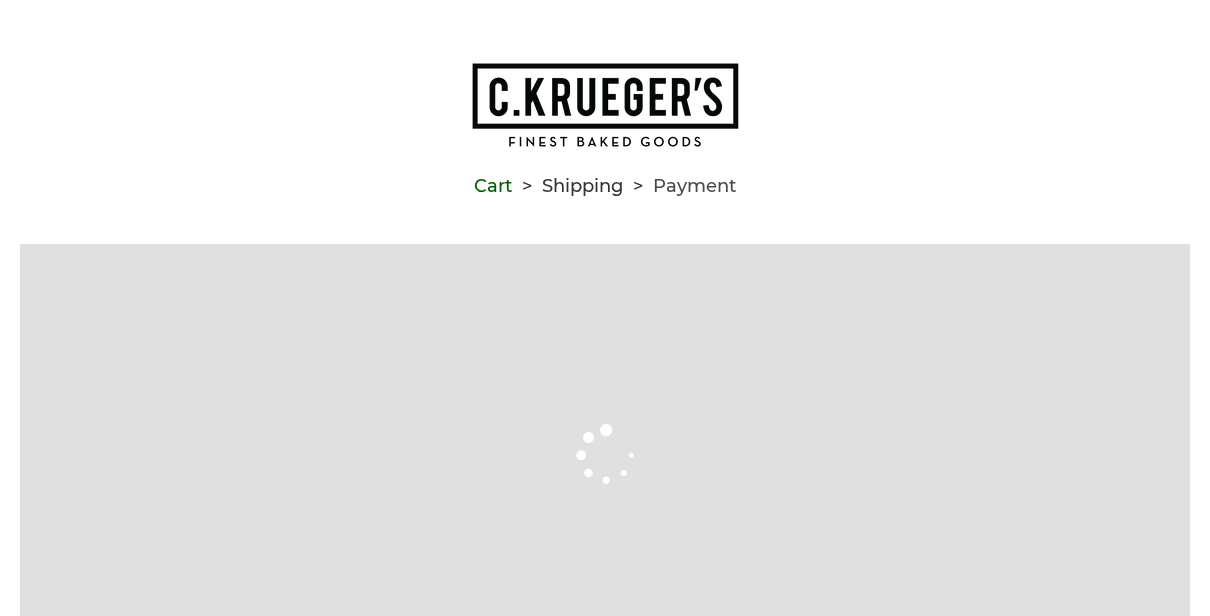 scroll, scrollTop: 0, scrollLeft: 0, axis: both 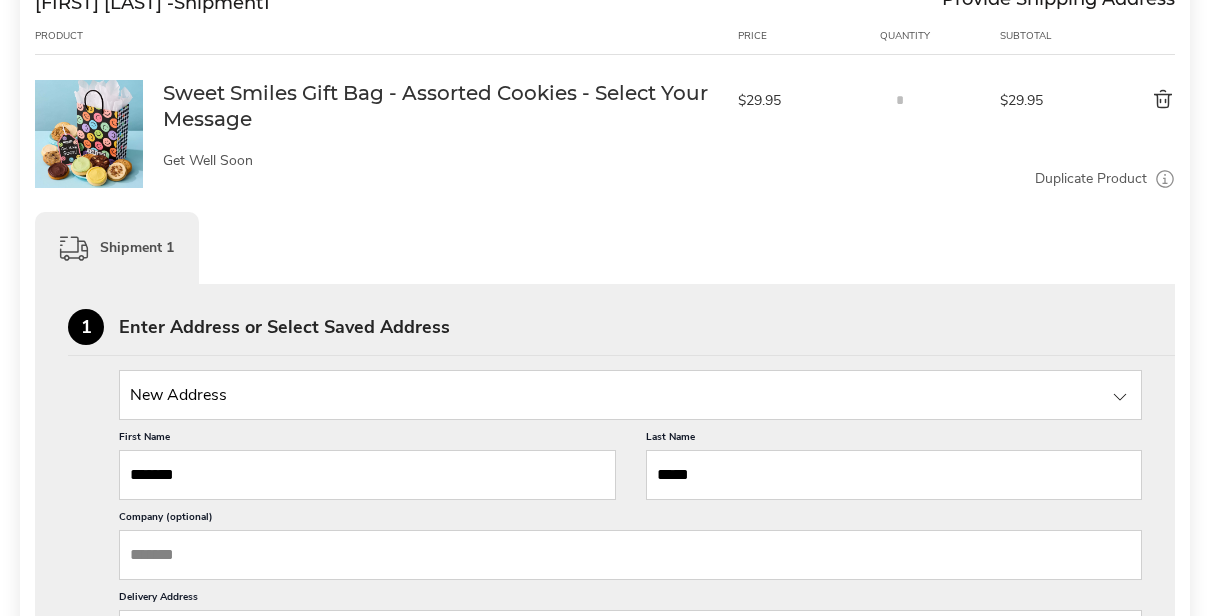 click at bounding box center (630, 395) 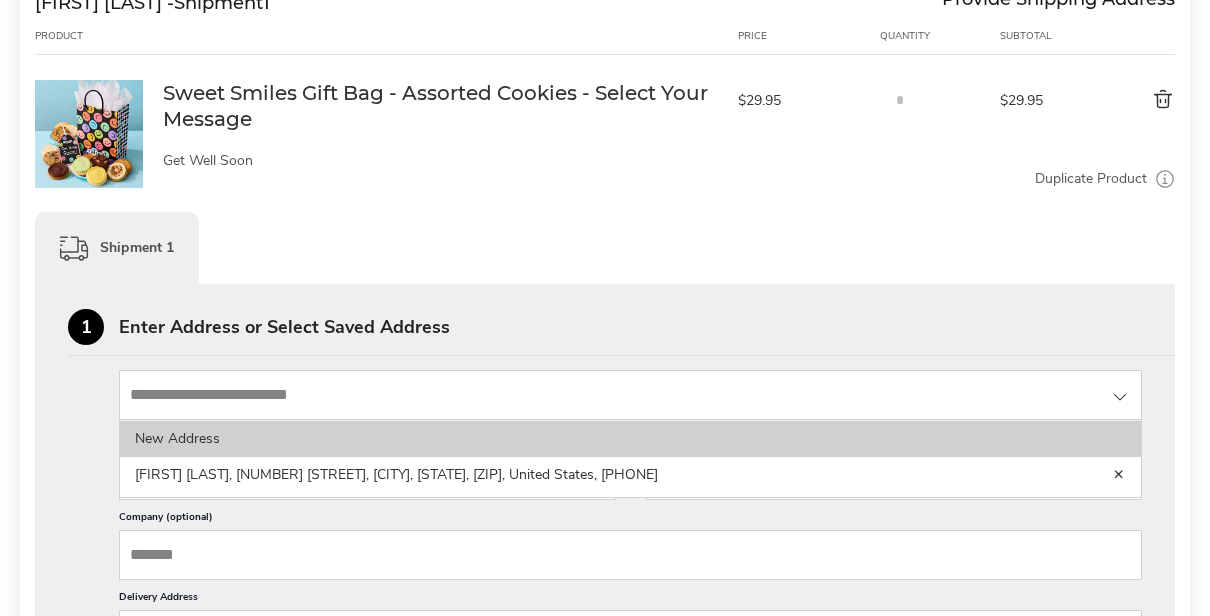 click on "New Address" 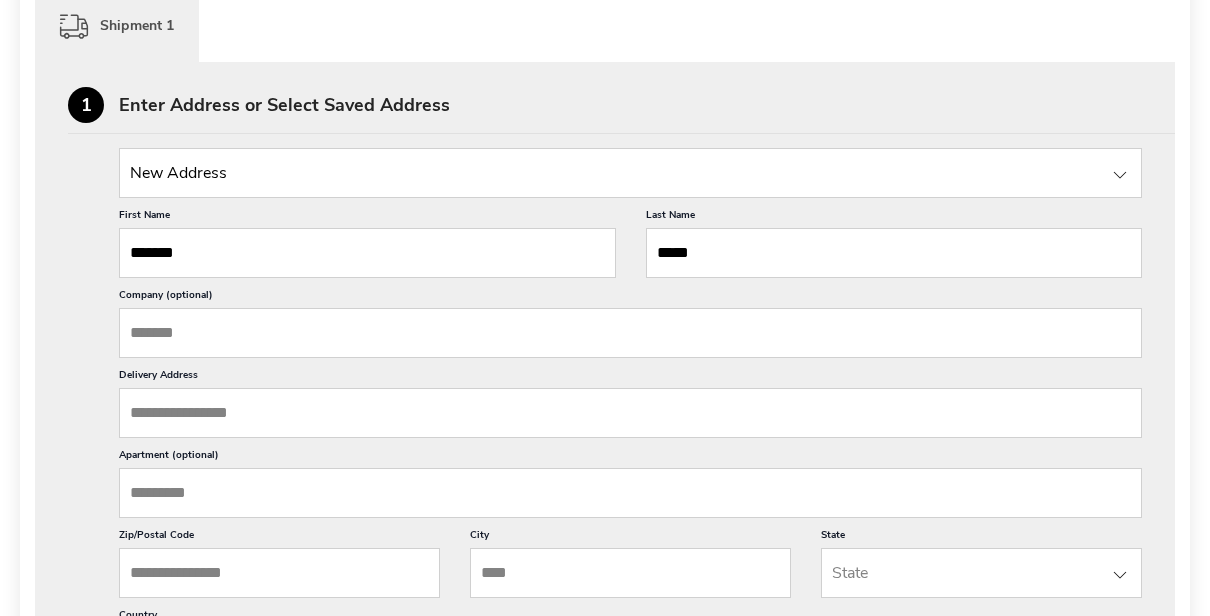 scroll, scrollTop: 562, scrollLeft: 0, axis: vertical 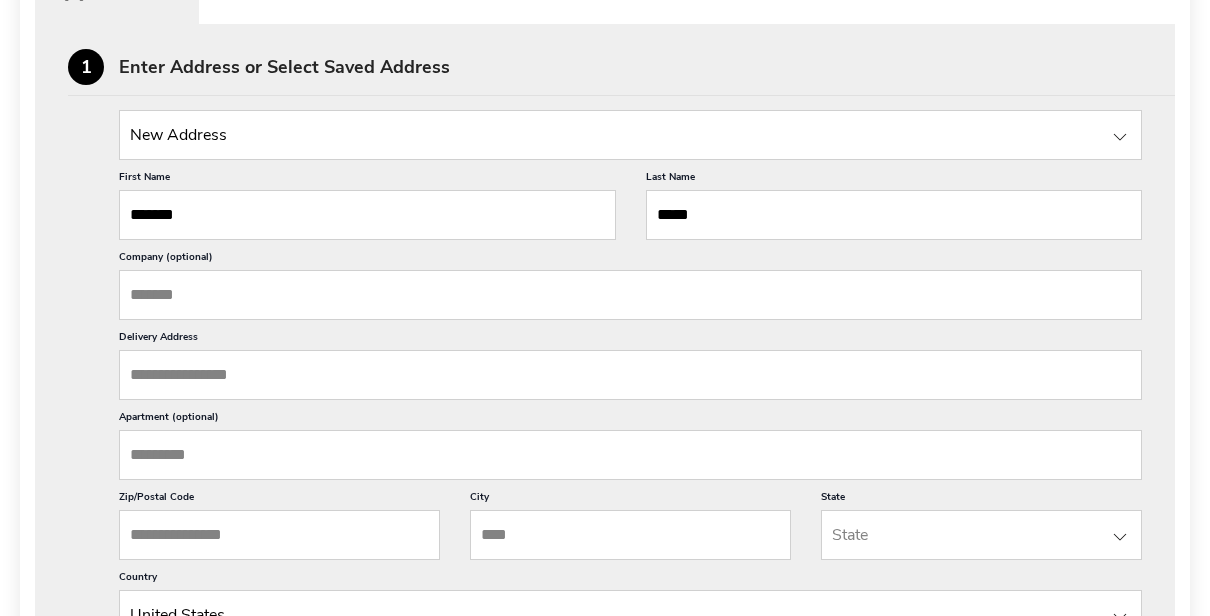 click on "Delivery Address" at bounding box center (630, 375) 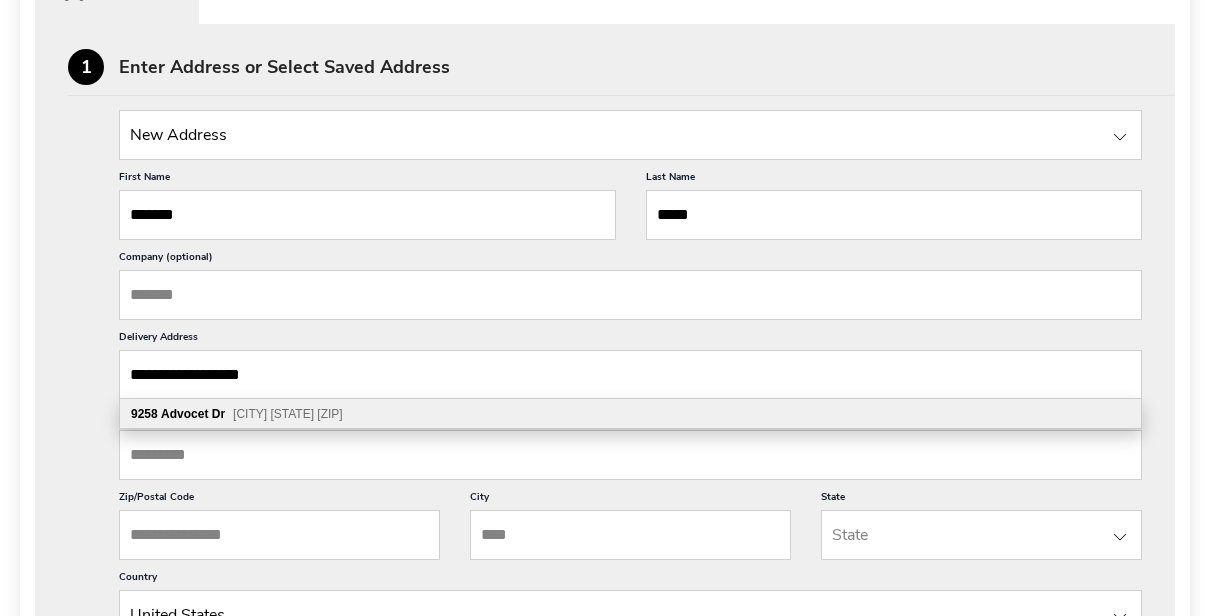 type on "**********" 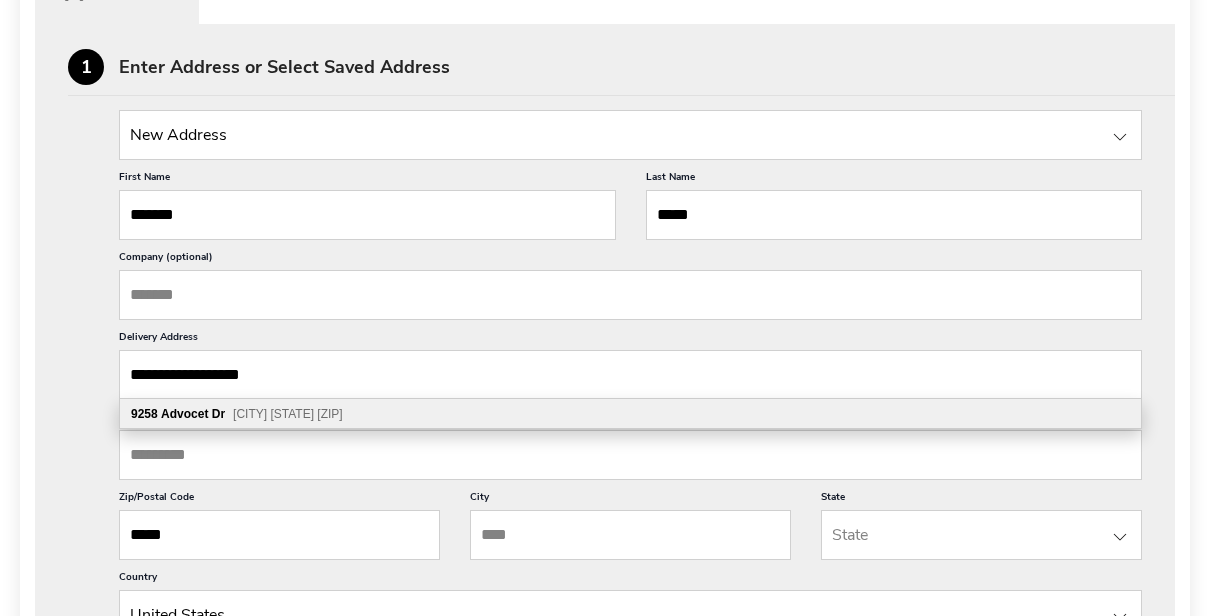 type on "*****" 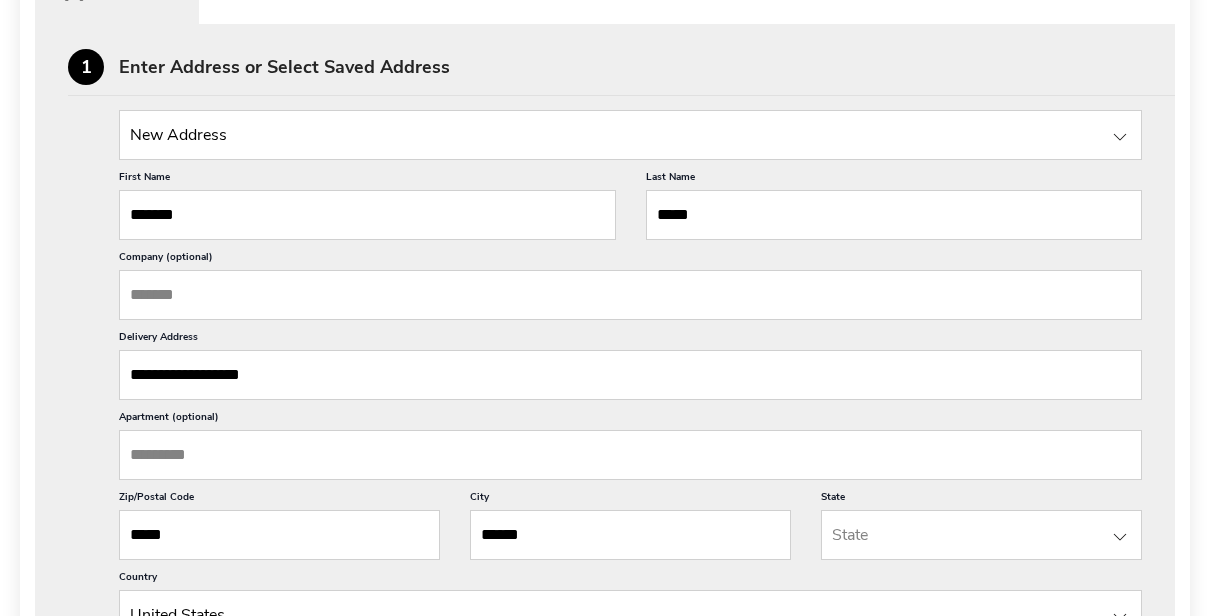 type on "******" 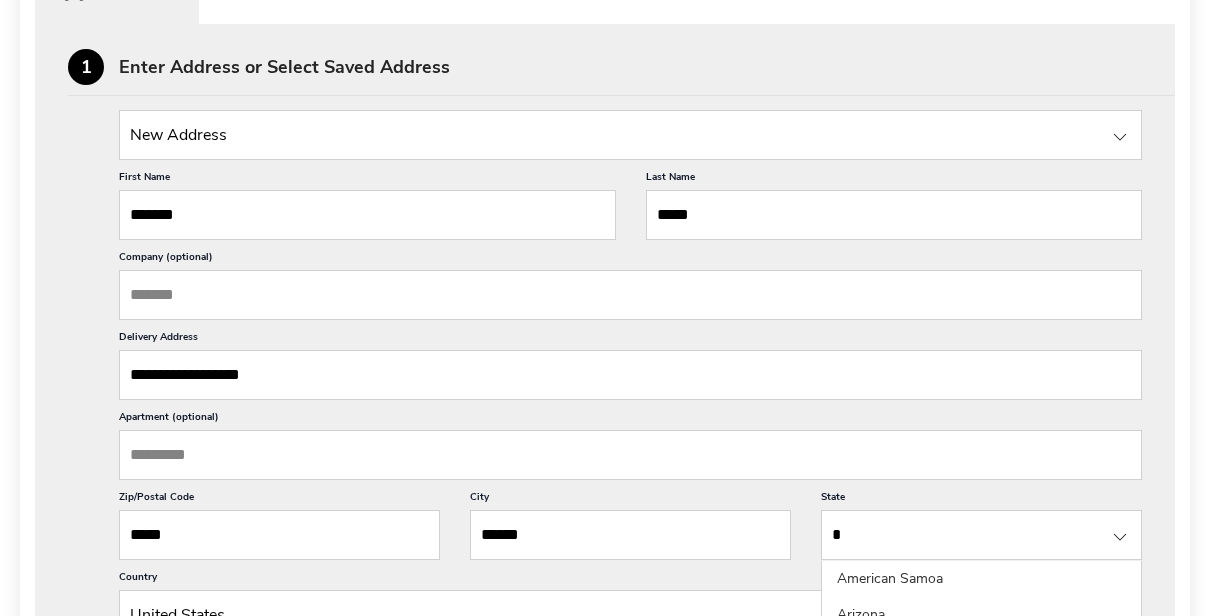 click on "*" at bounding box center (981, 535) 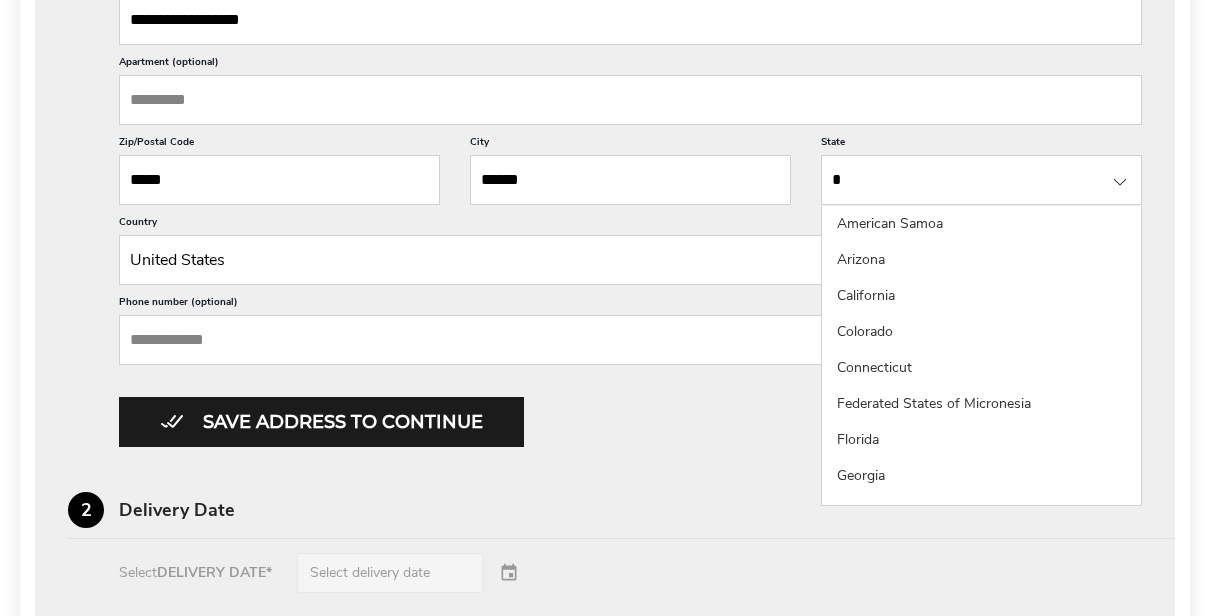 scroll, scrollTop: 920, scrollLeft: 0, axis: vertical 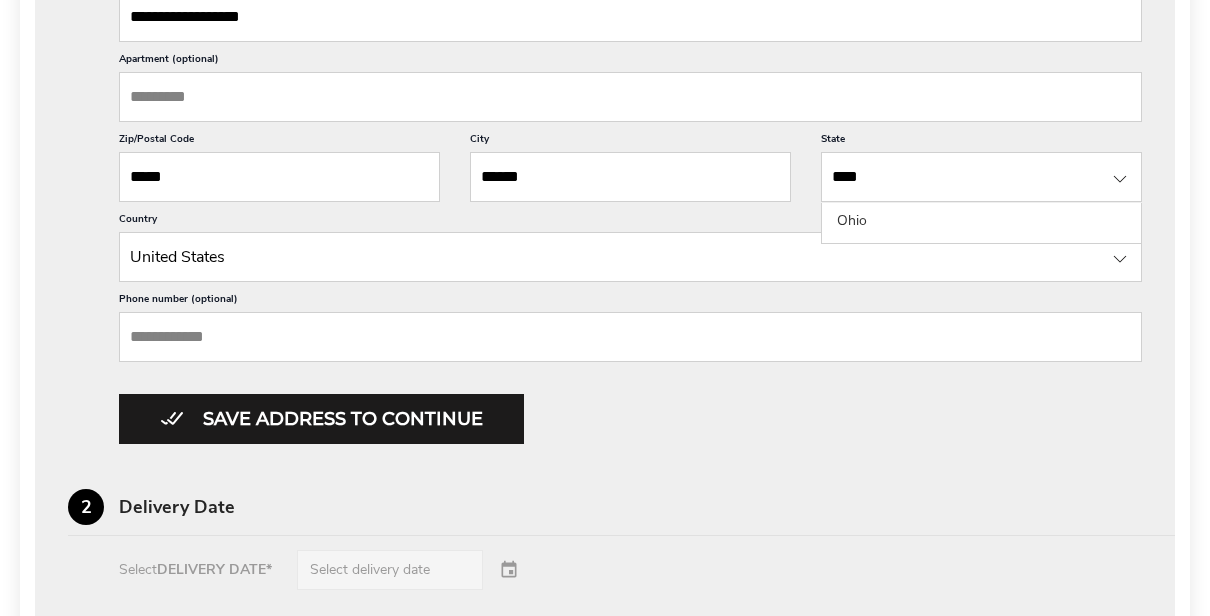 type on "****" 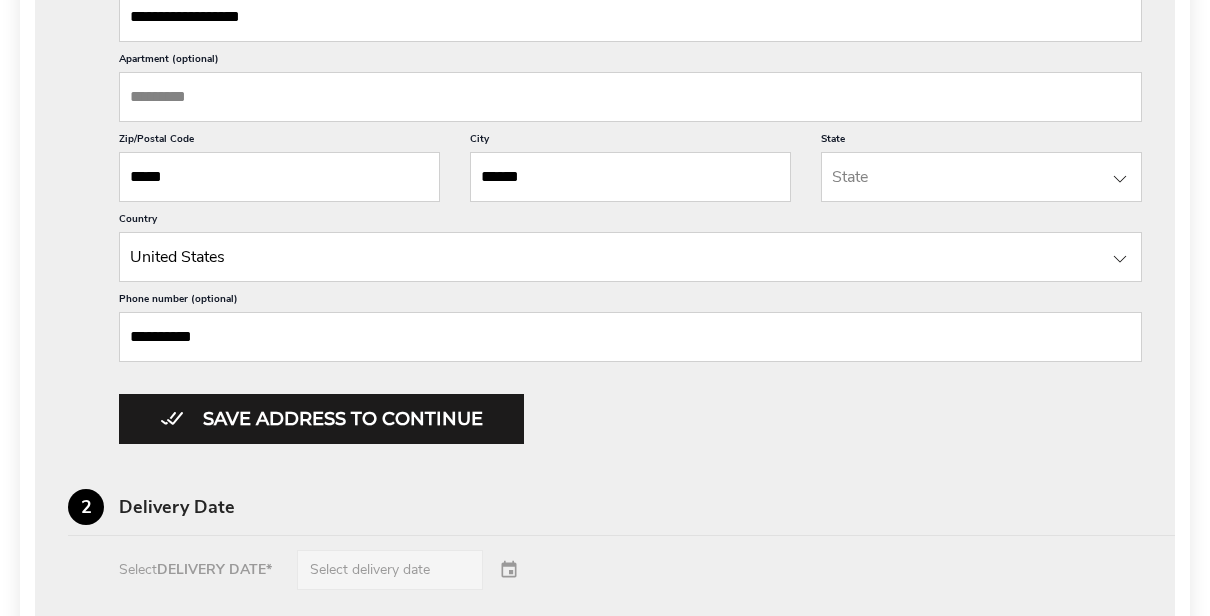 click on "**********" at bounding box center [630, 337] 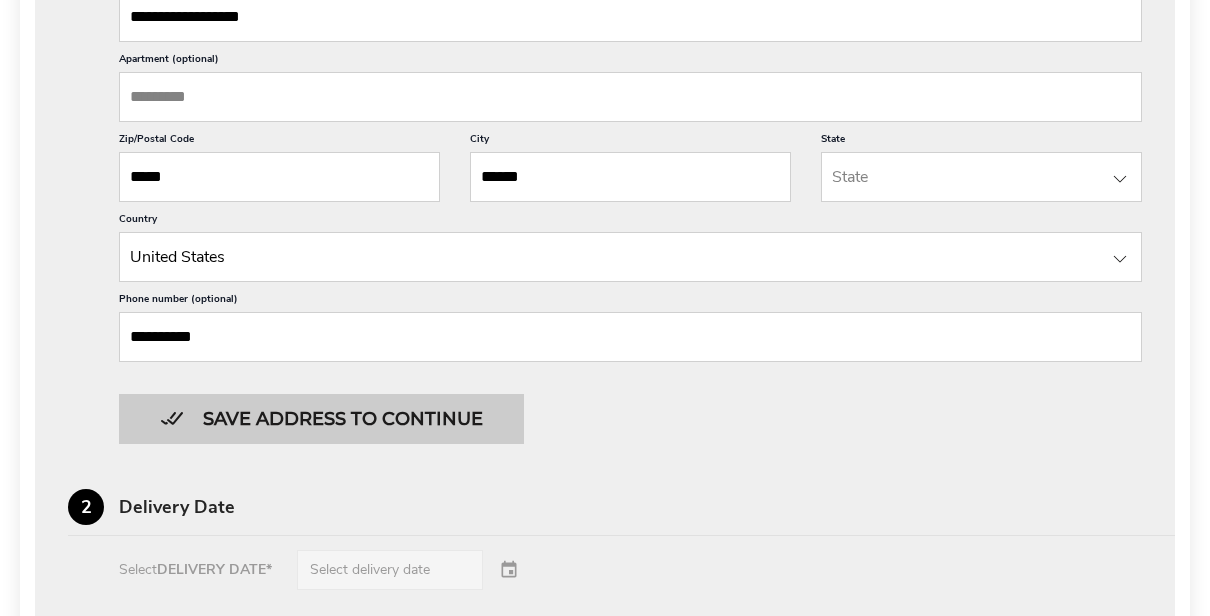 type on "**********" 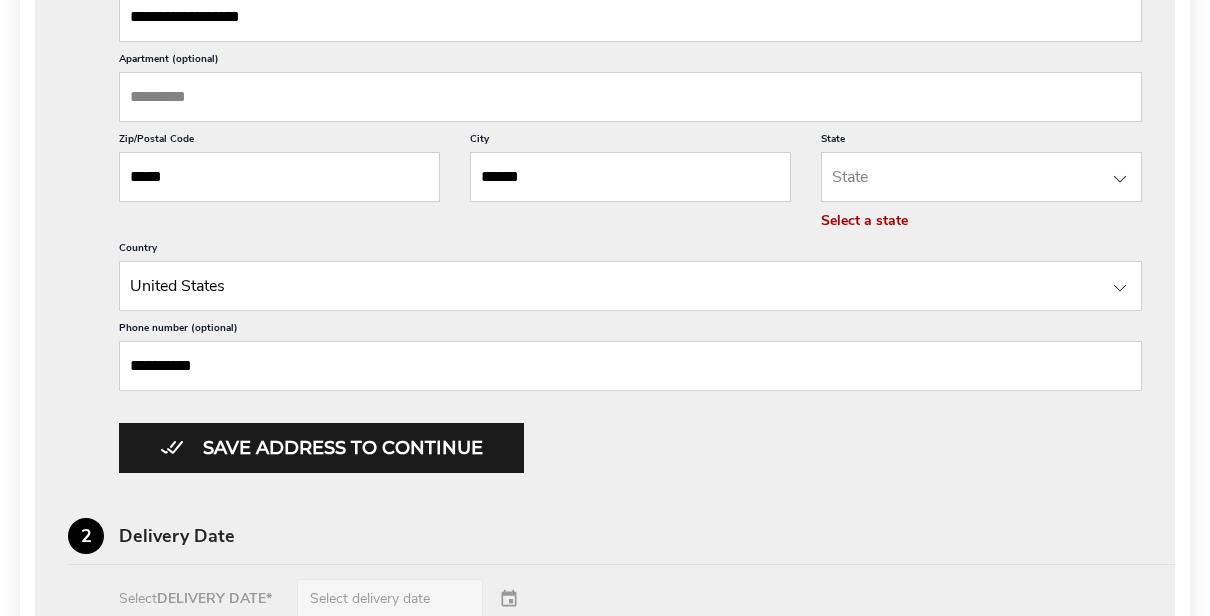 type 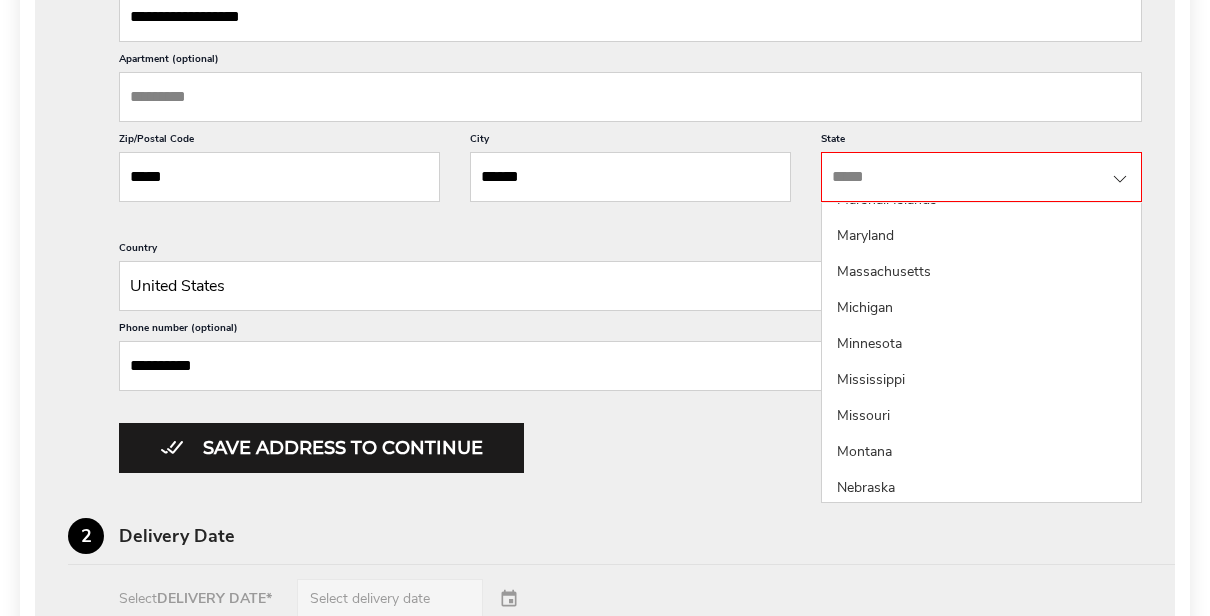 scroll, scrollTop: 933, scrollLeft: 0, axis: vertical 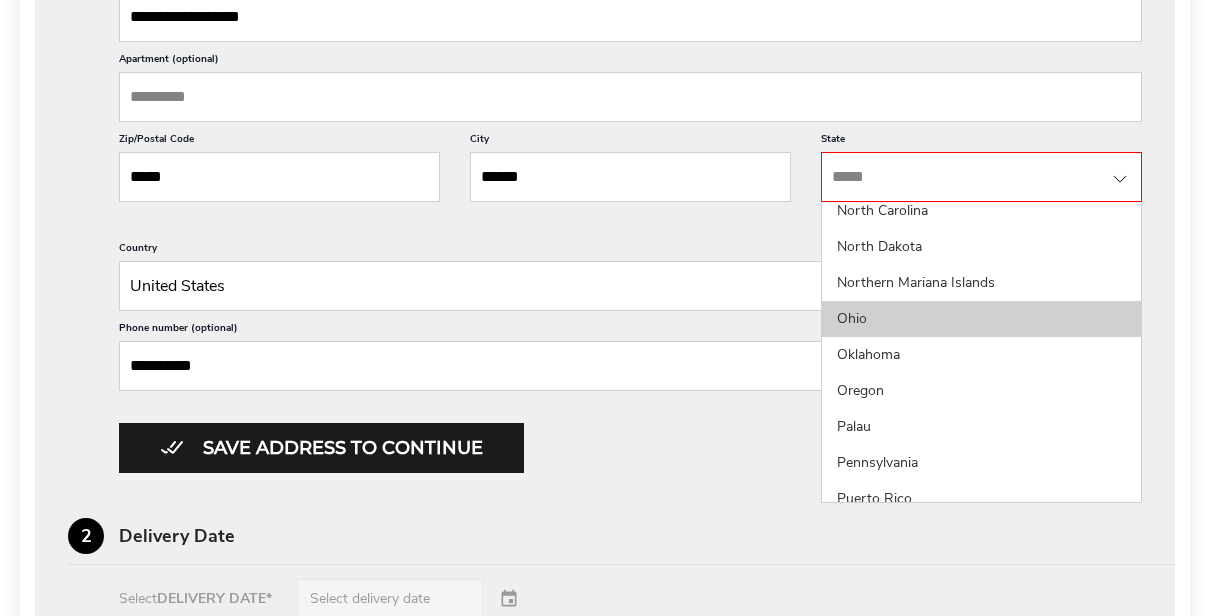 click on "Ohio" 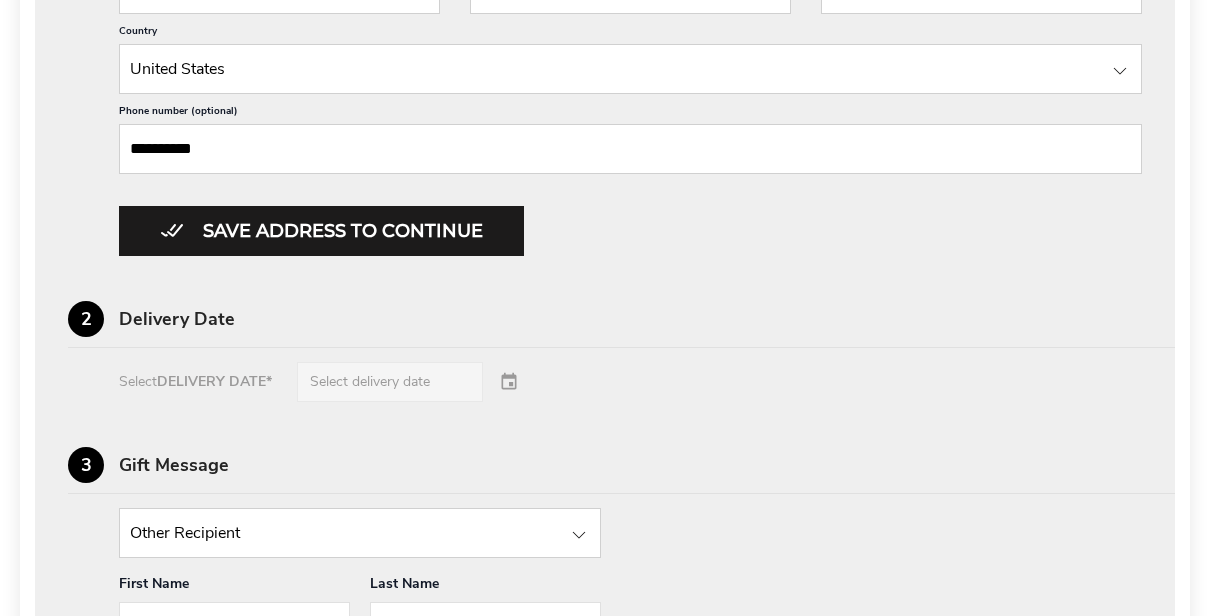 scroll, scrollTop: 1142, scrollLeft: 0, axis: vertical 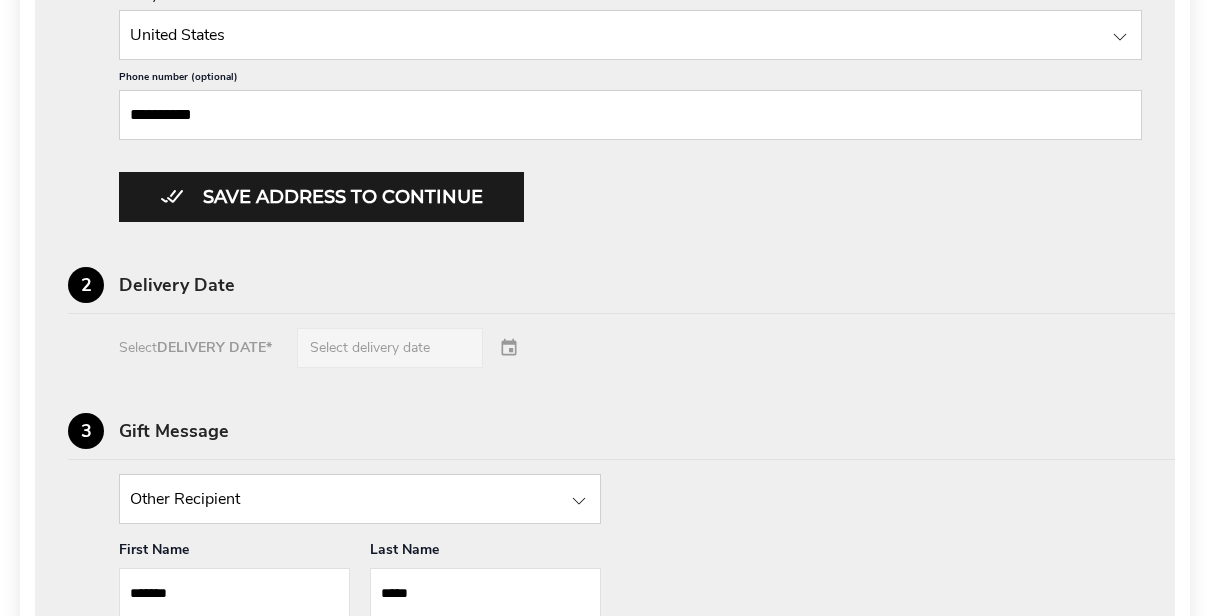 click on "Select  DELIVERY DATE*  Select delivery date" at bounding box center [605, 348] 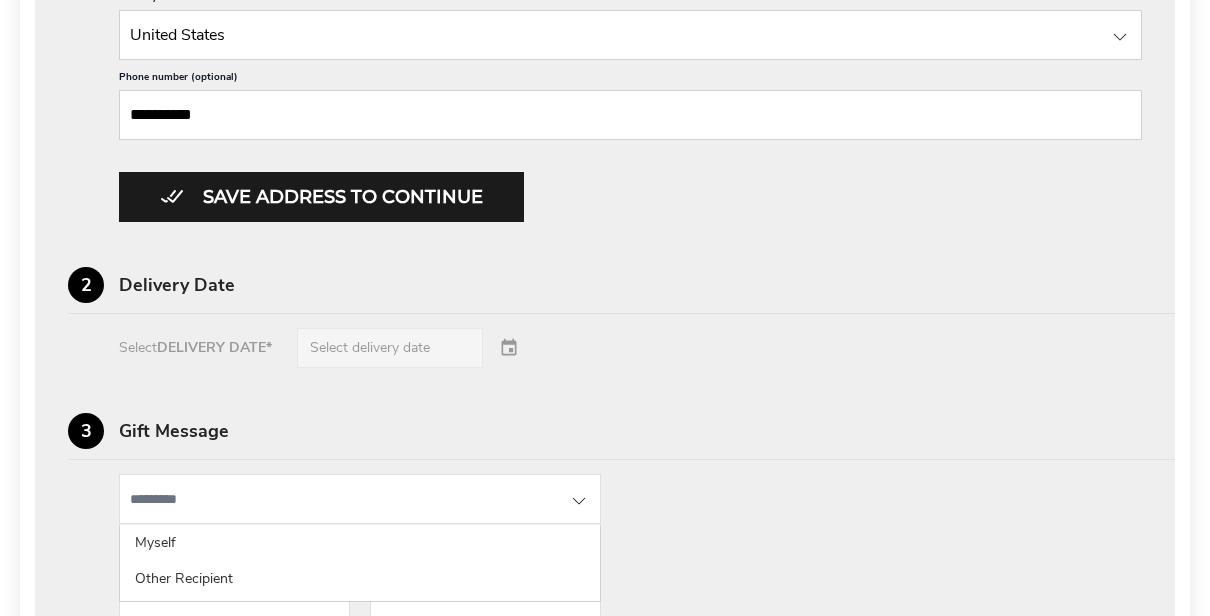 click at bounding box center [360, 499] 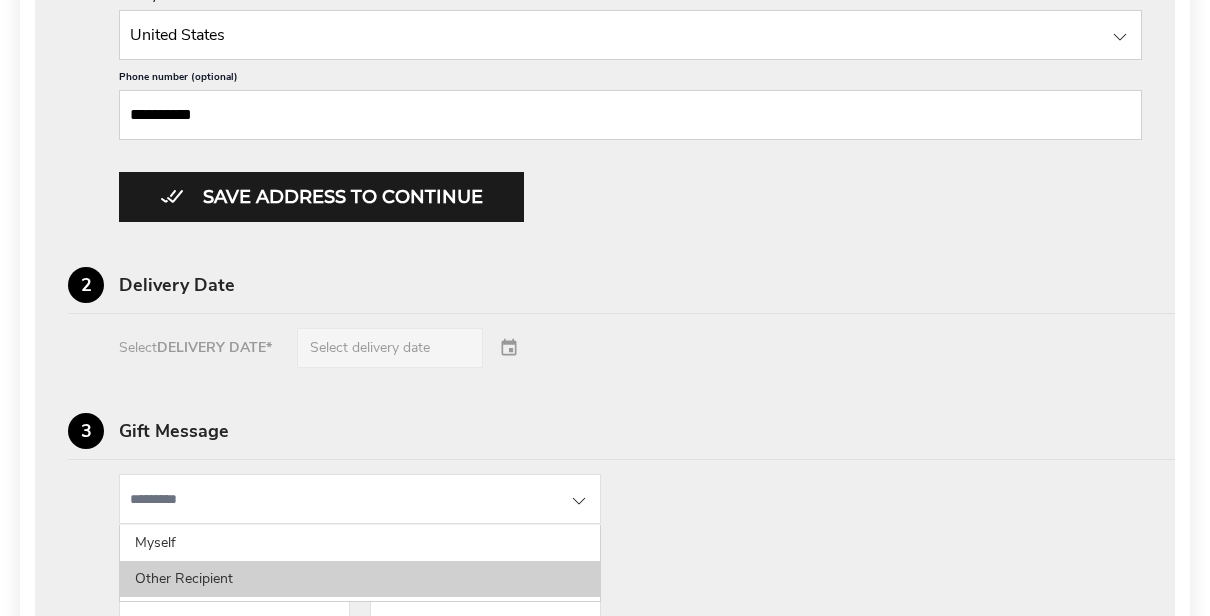 click on "Other Recipient" 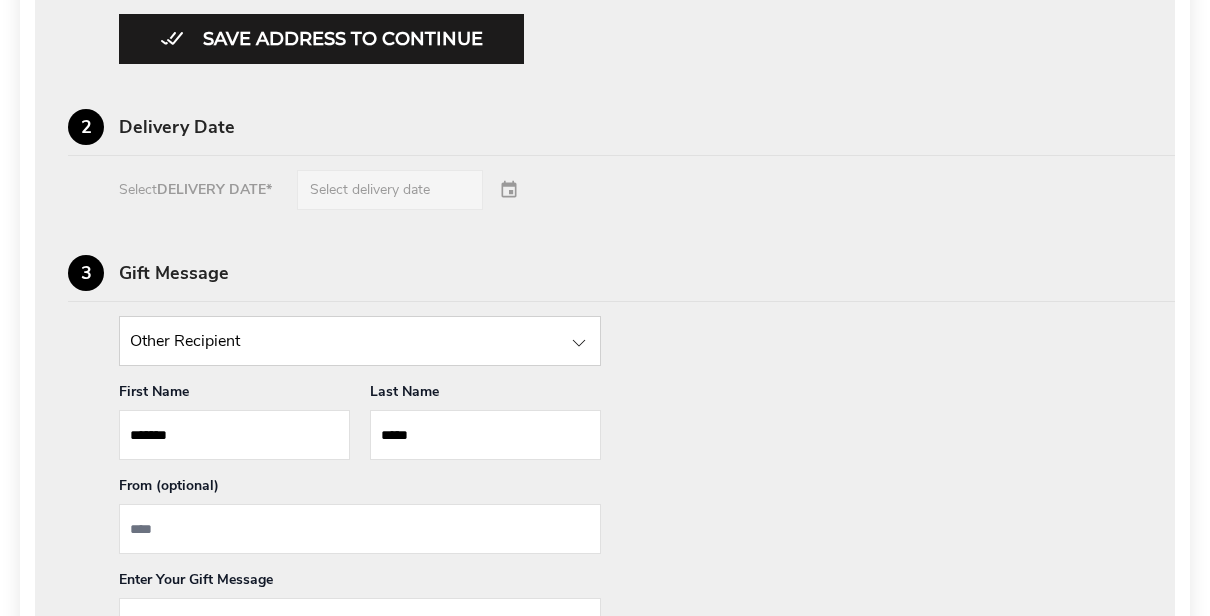 scroll, scrollTop: 1426, scrollLeft: 0, axis: vertical 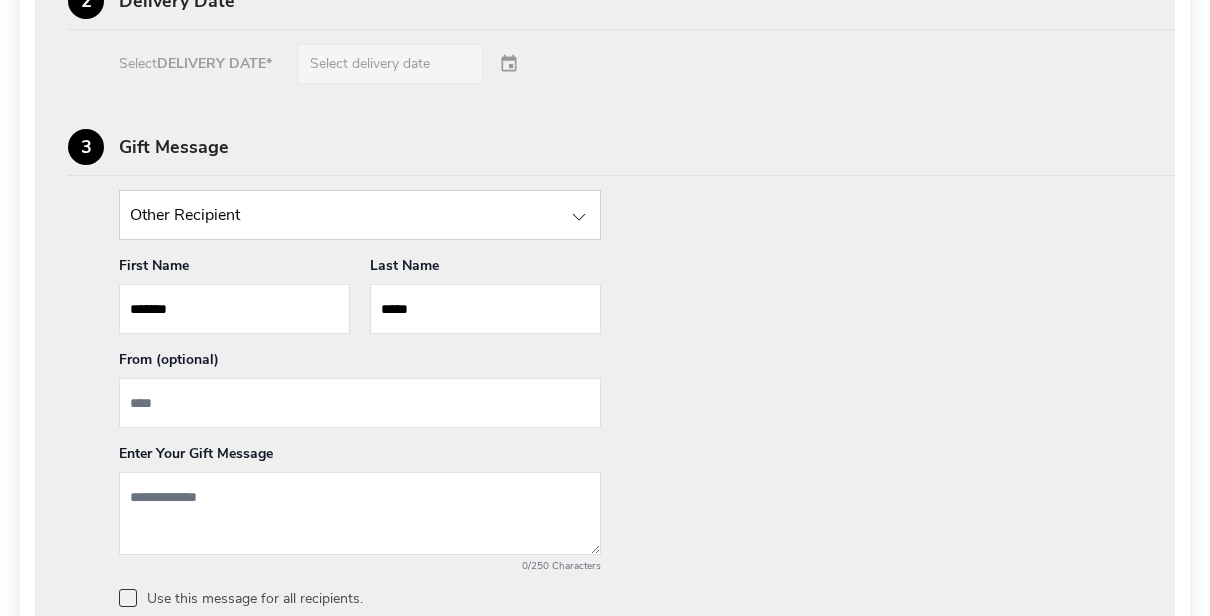 click at bounding box center (360, 403) 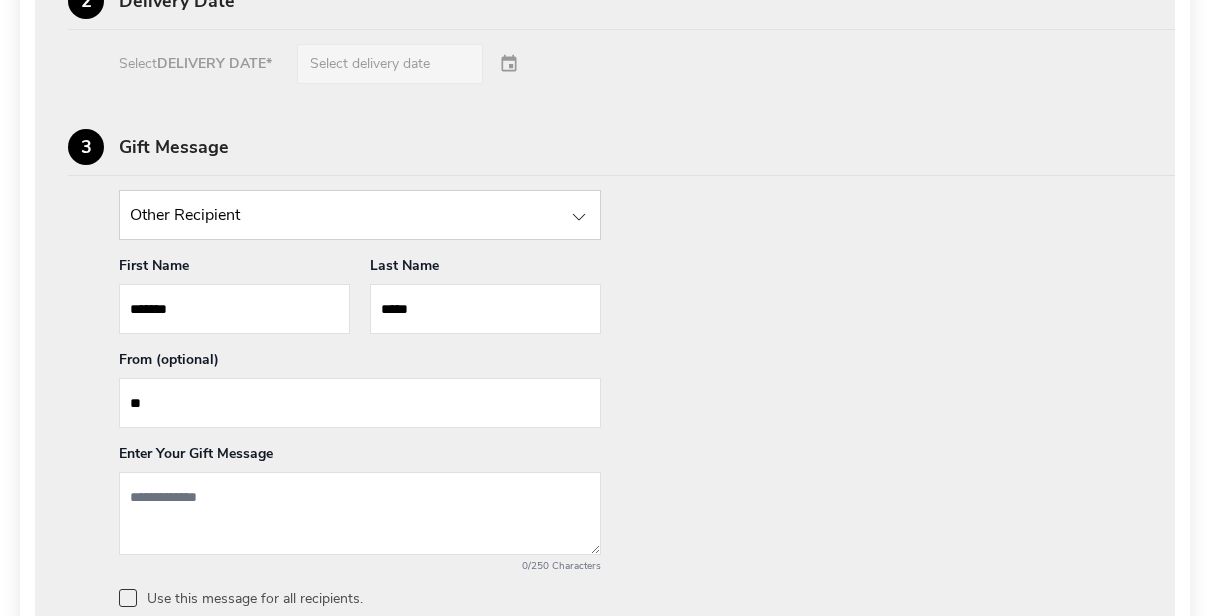 type on "*" 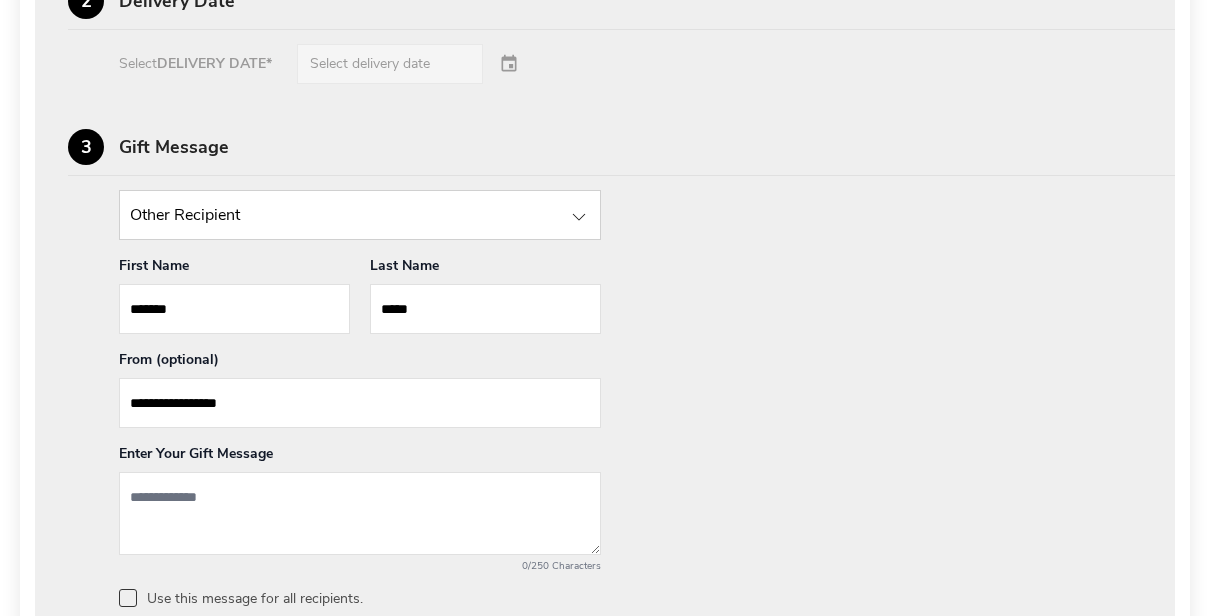 type on "**********" 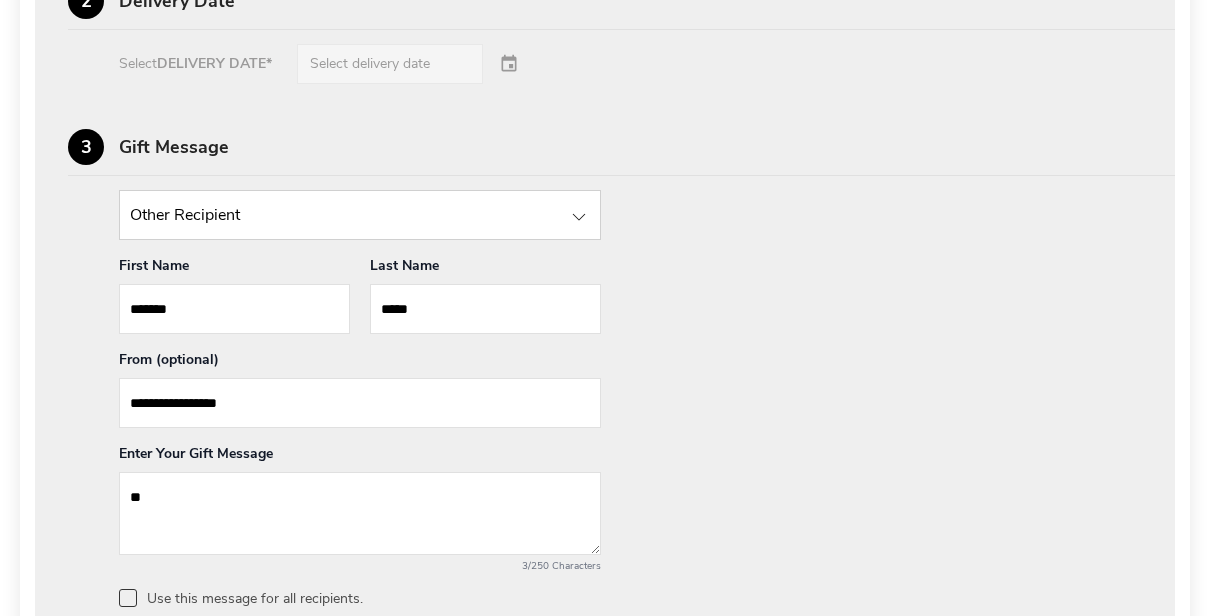 type on "*" 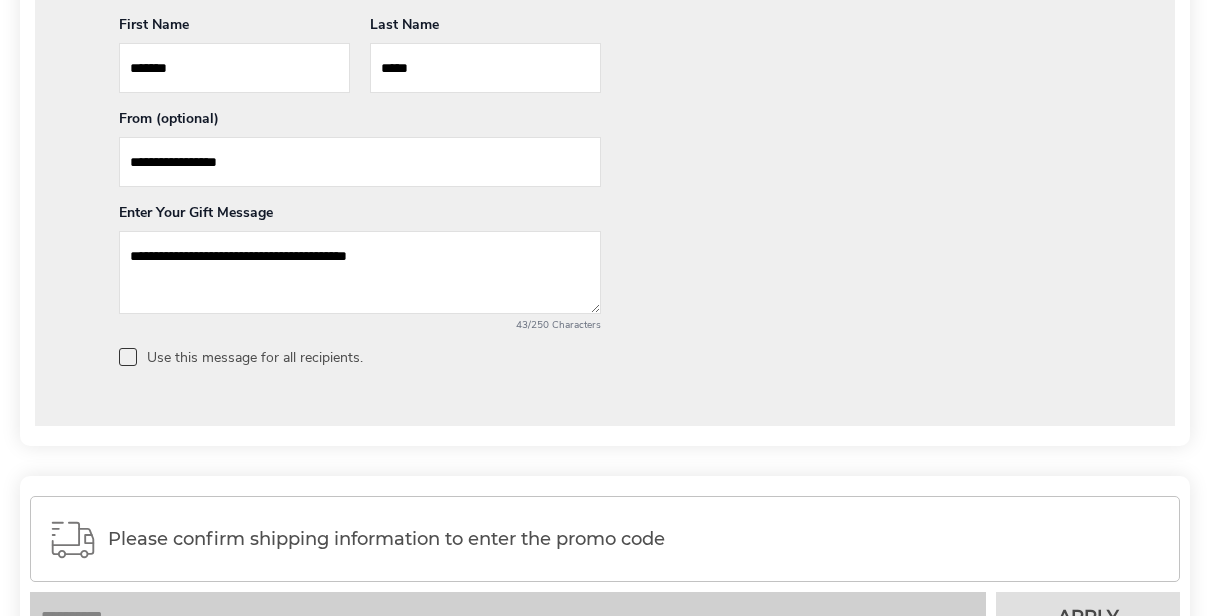 scroll, scrollTop: 1760, scrollLeft: 0, axis: vertical 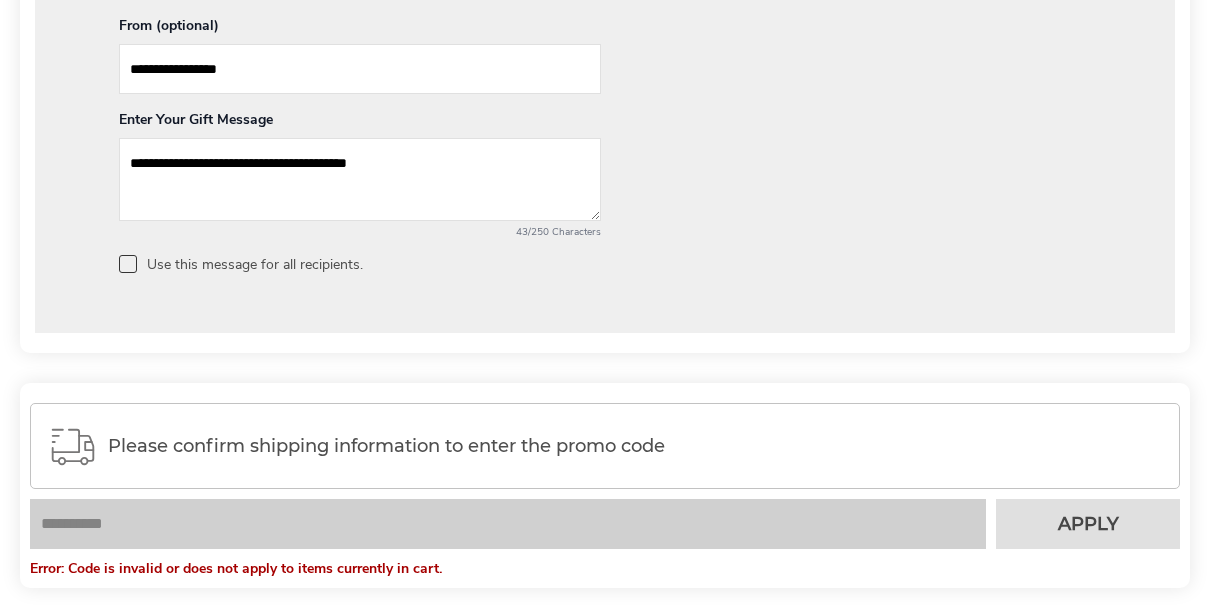 type on "**********" 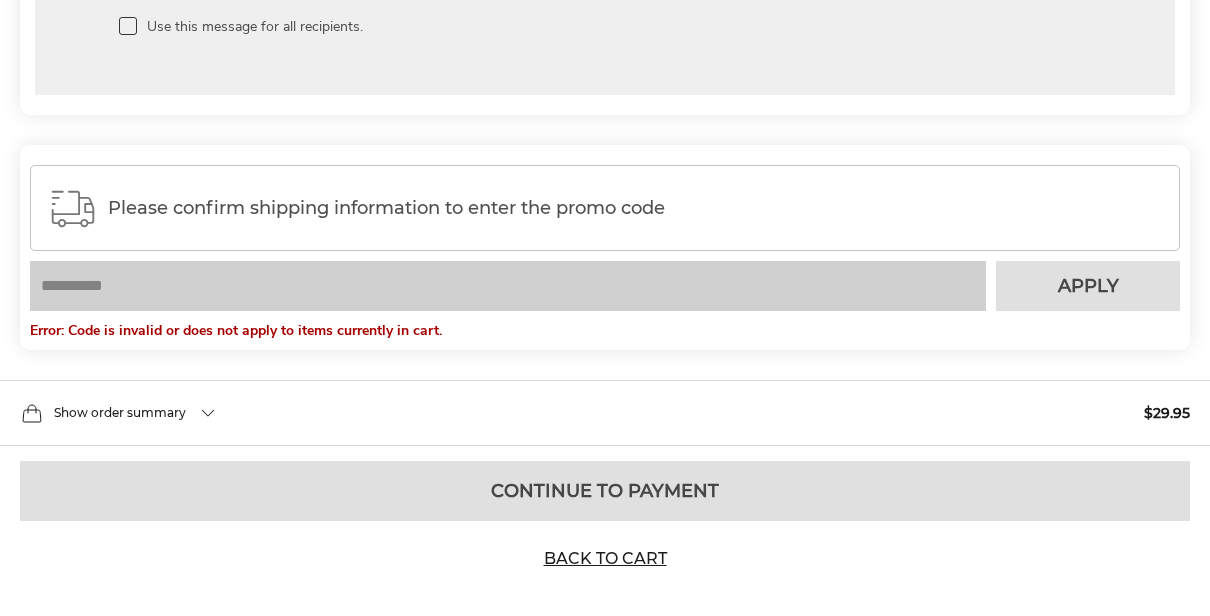 scroll, scrollTop: 1769, scrollLeft: 0, axis: vertical 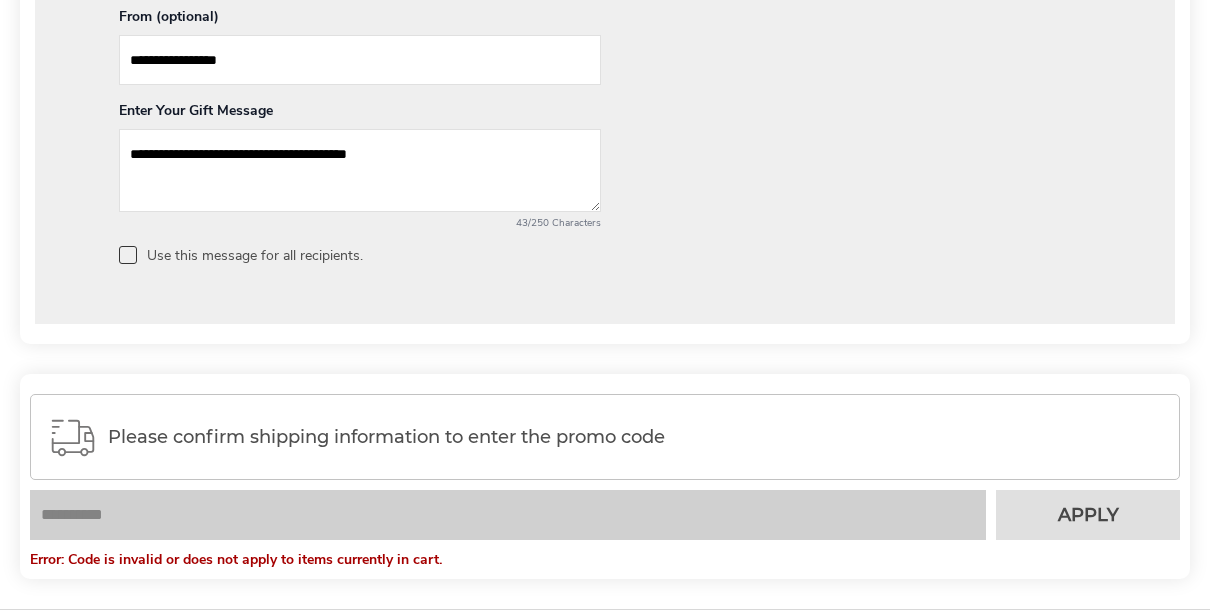 click on "Please confirm shipping information to enter the promo code" 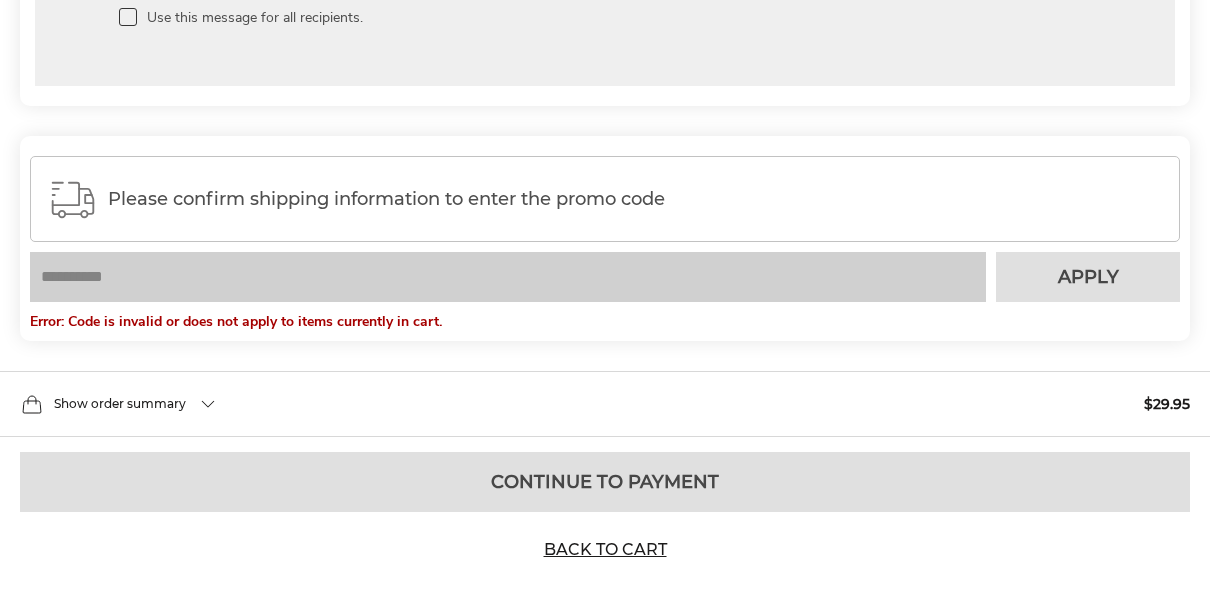 scroll, scrollTop: 2019, scrollLeft: 0, axis: vertical 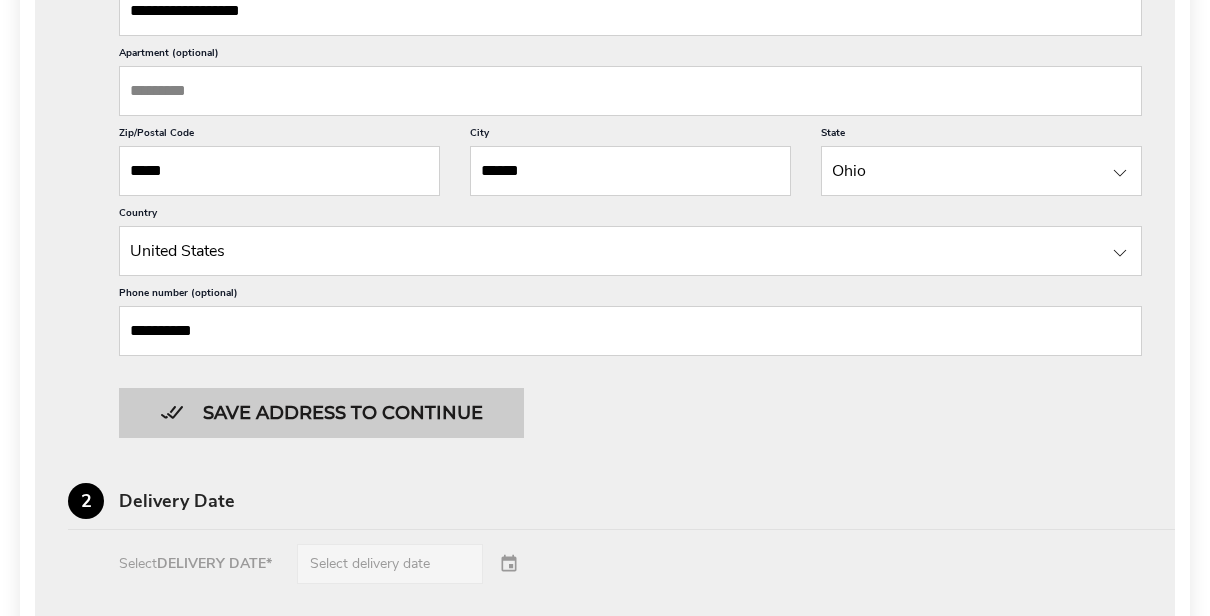 click on "Save address to continue" at bounding box center [321, 413] 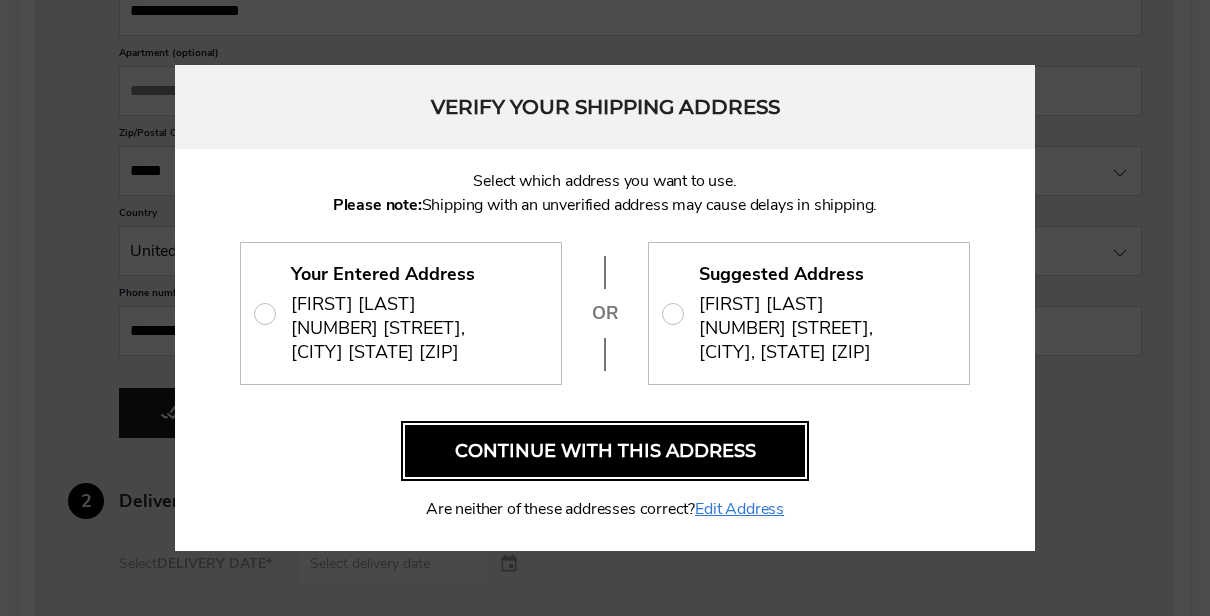click on "Continue with this address" at bounding box center (605, 451) 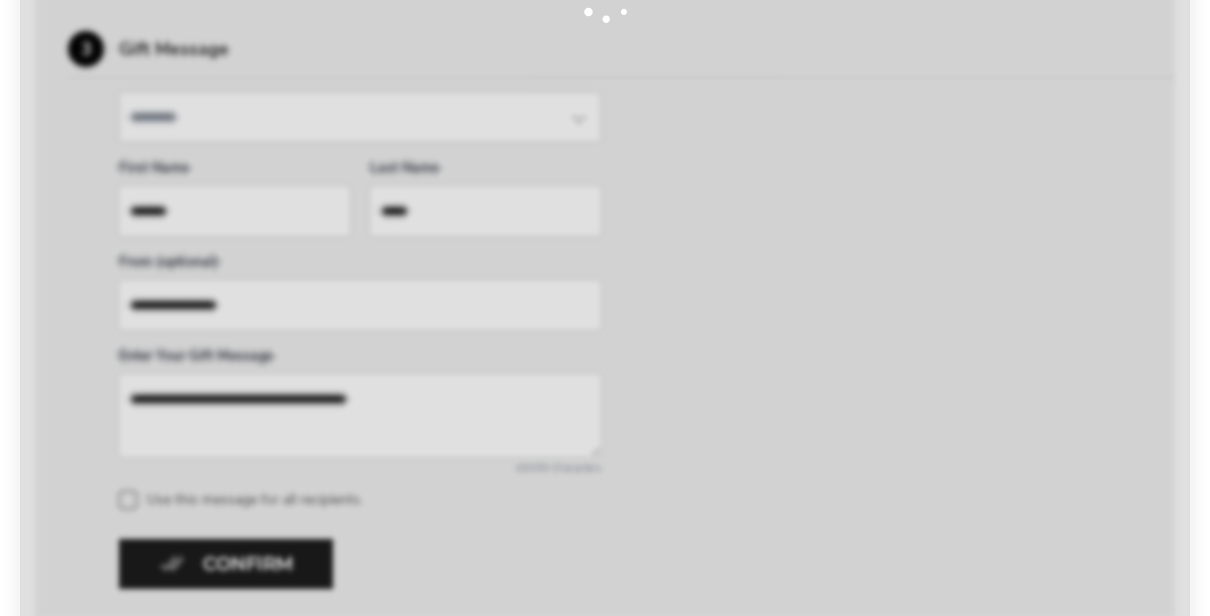 scroll, scrollTop: 970, scrollLeft: 0, axis: vertical 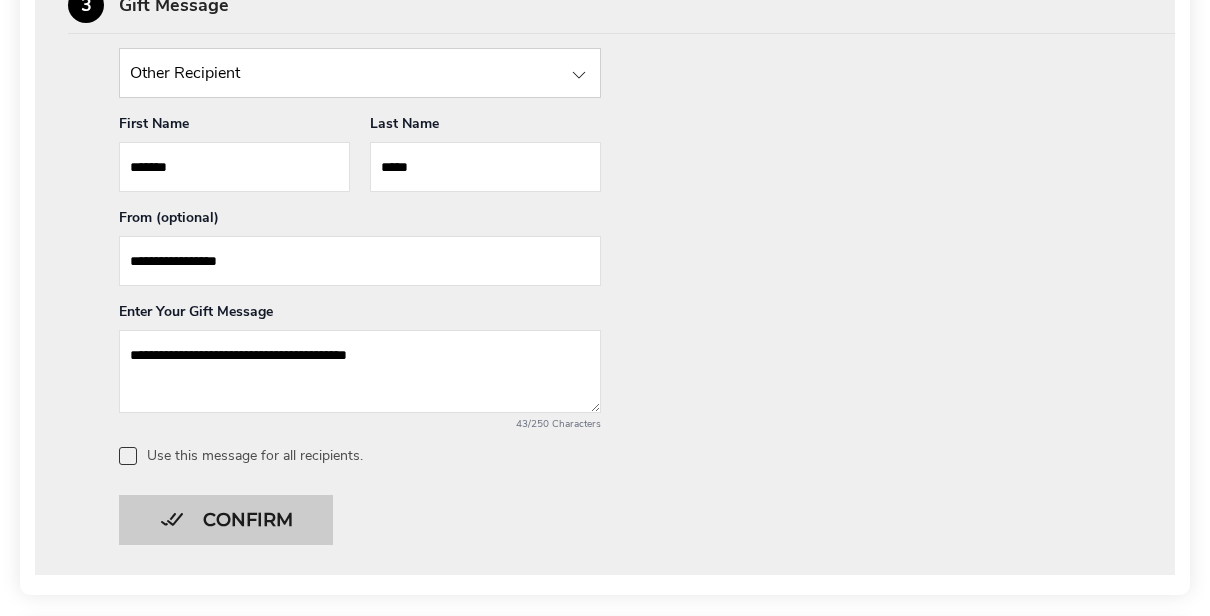 click on "Confirm" at bounding box center [226, 520] 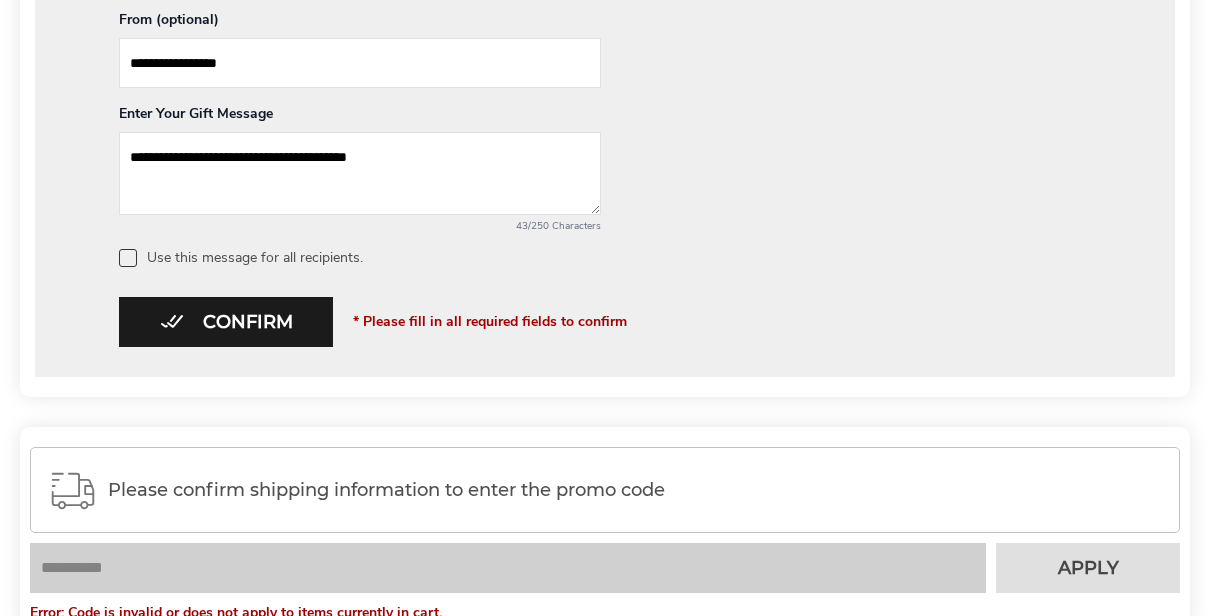 scroll, scrollTop: 1224, scrollLeft: 0, axis: vertical 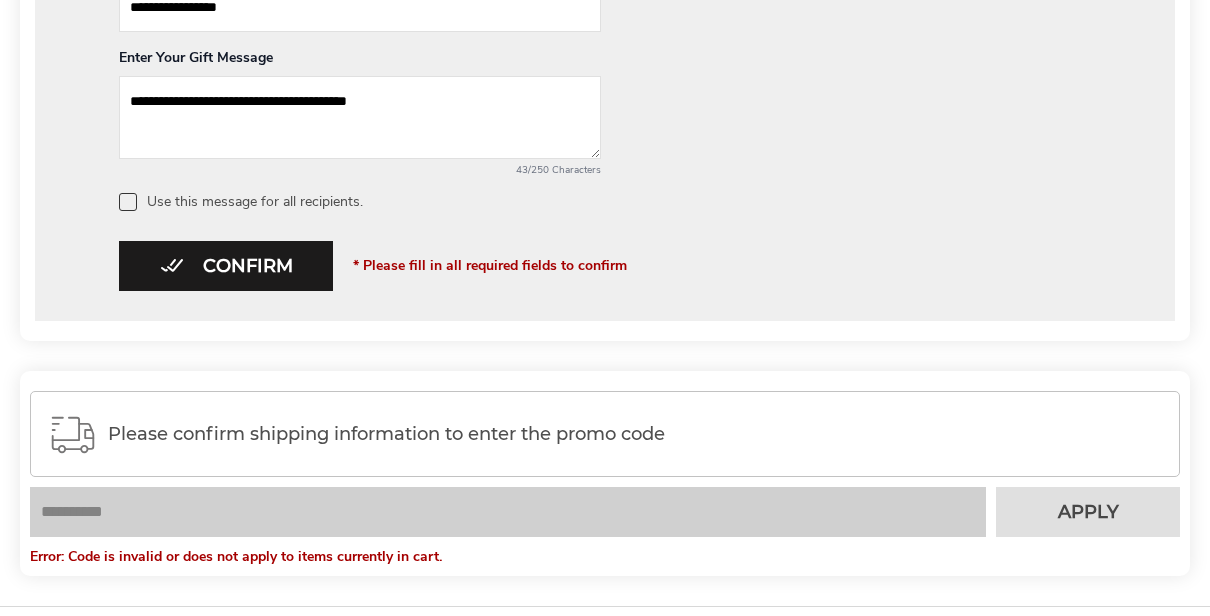 drag, startPoint x: 123, startPoint y: 194, endPoint x: 142, endPoint y: 214, distance: 27.58623 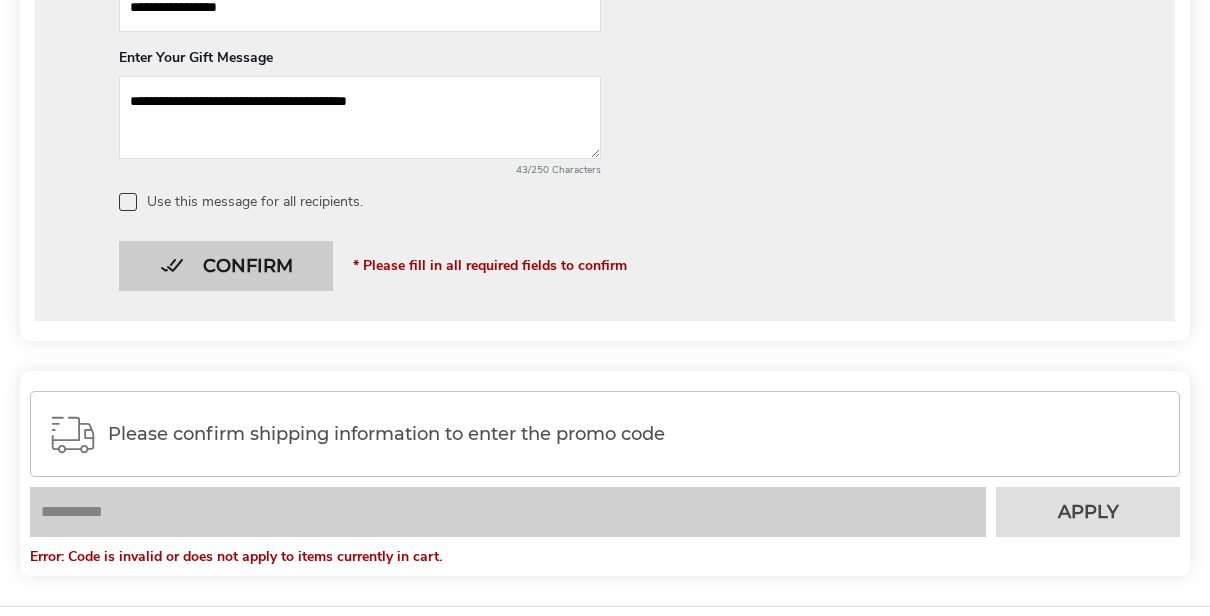 click on "Confirm" at bounding box center [226, 266] 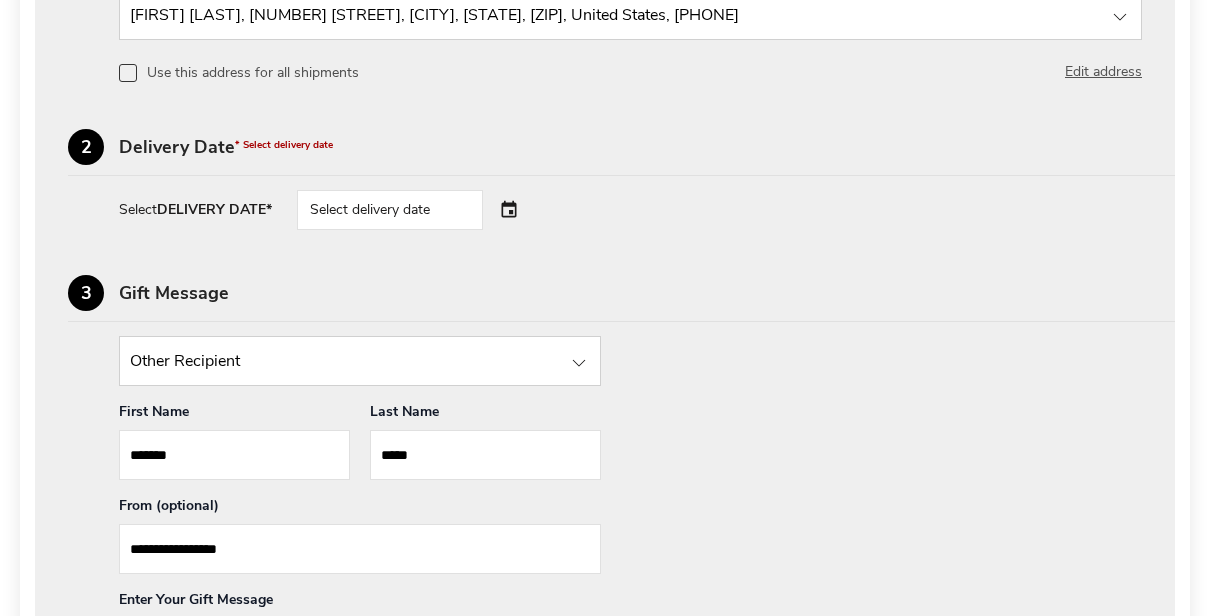 scroll, scrollTop: 653, scrollLeft: 0, axis: vertical 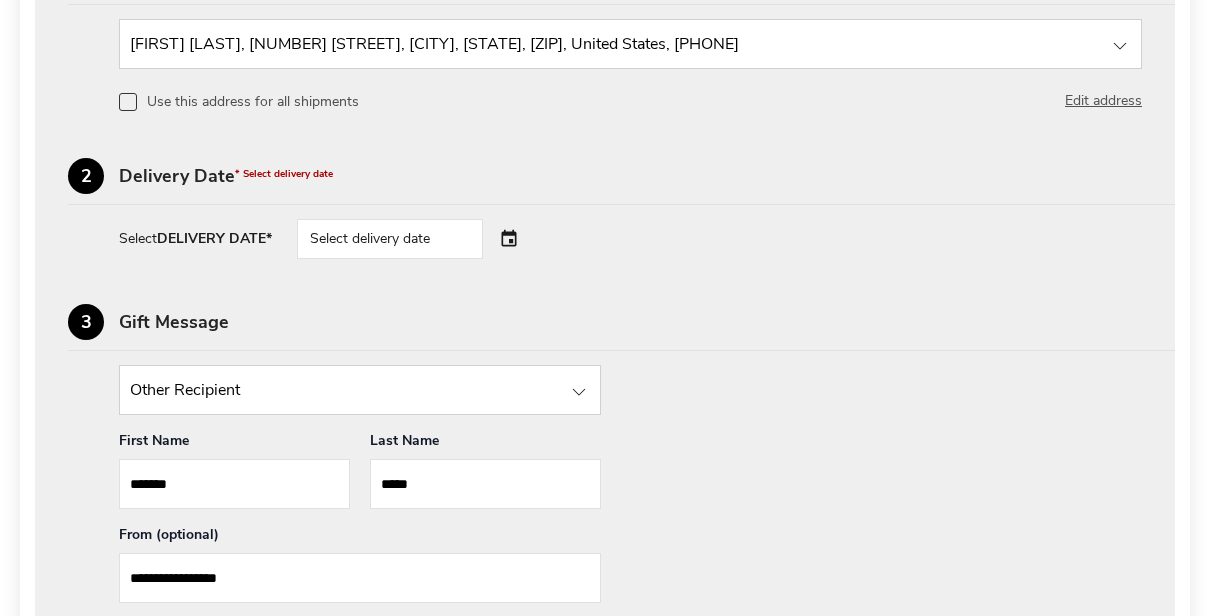 click on "Select delivery date" at bounding box center [390, 239] 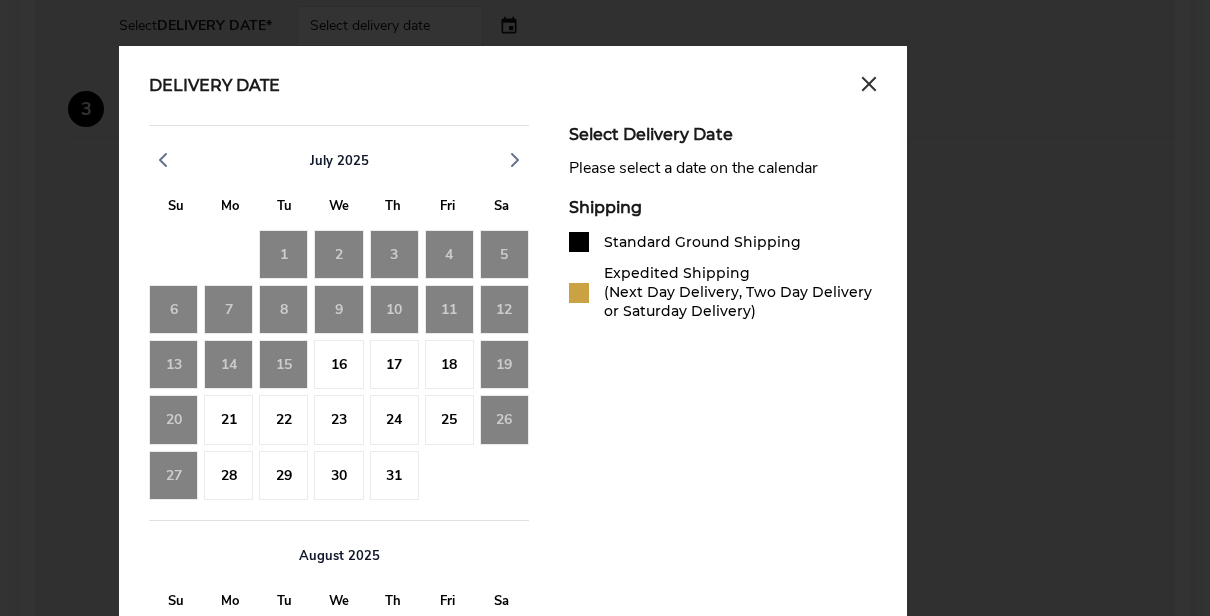 scroll, scrollTop: 906, scrollLeft: 0, axis: vertical 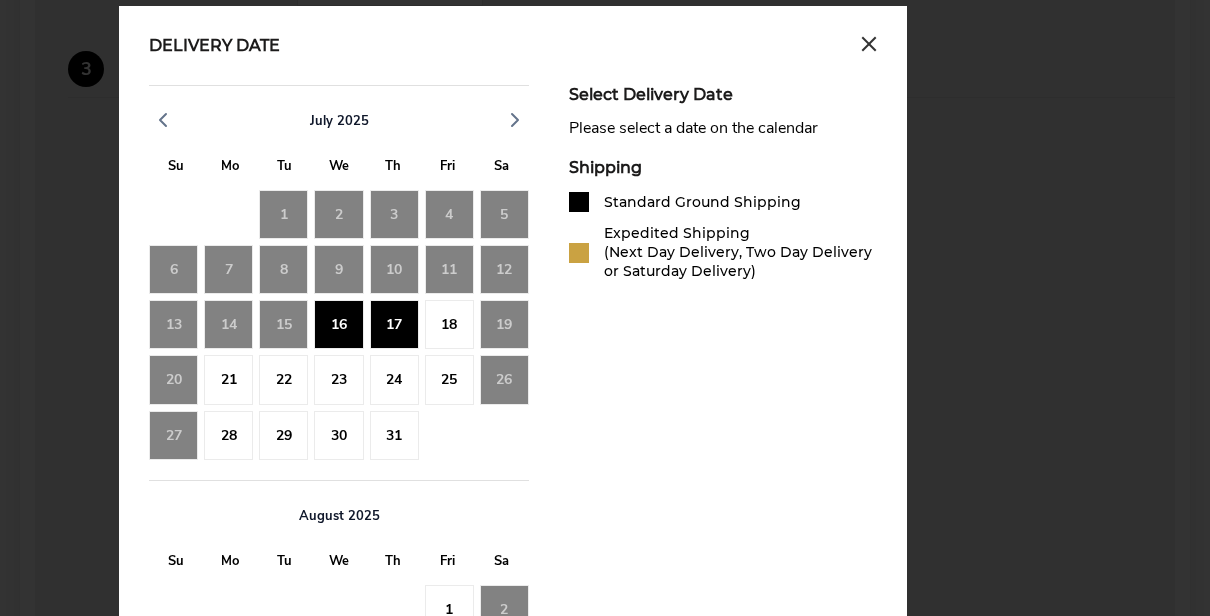 click on "16" 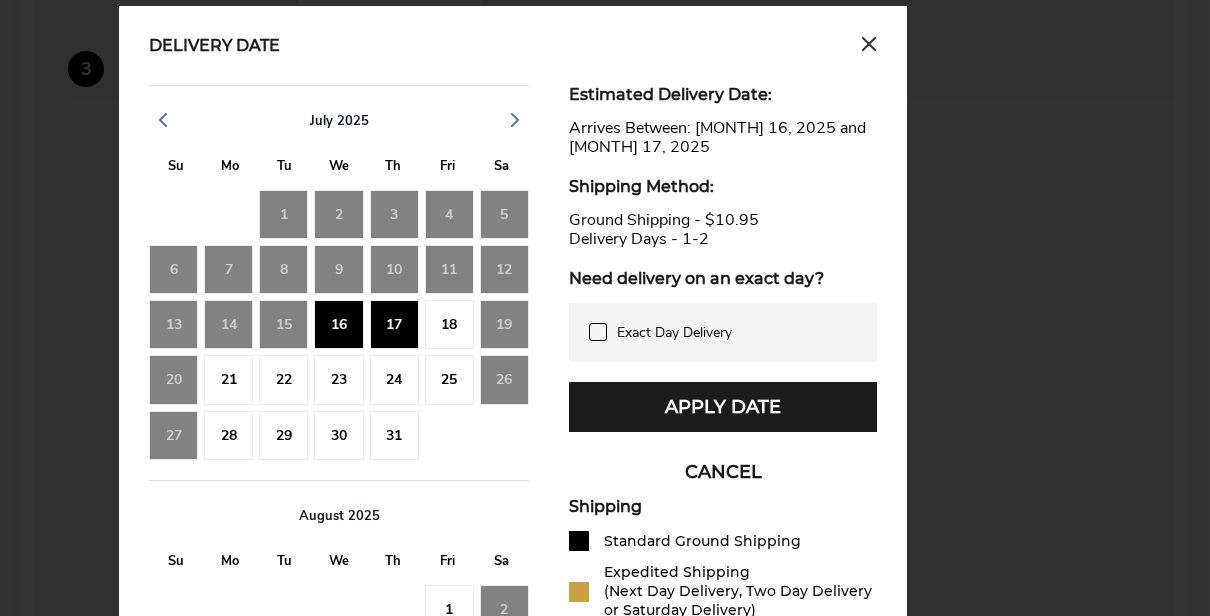 click 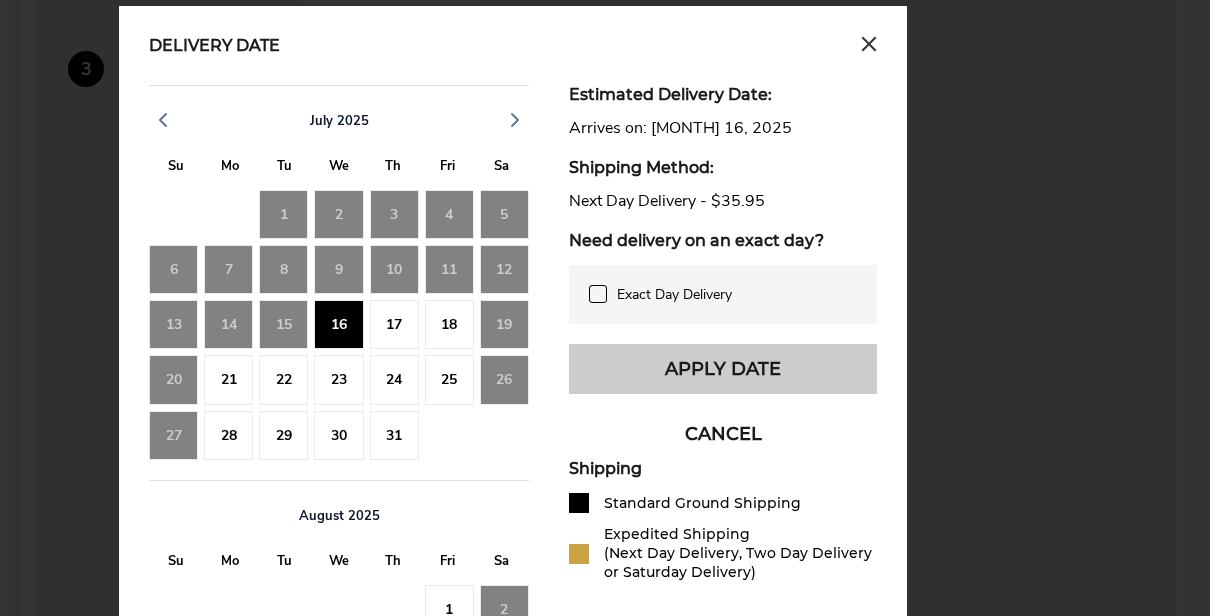 click on "Apply Date" at bounding box center (723, 369) 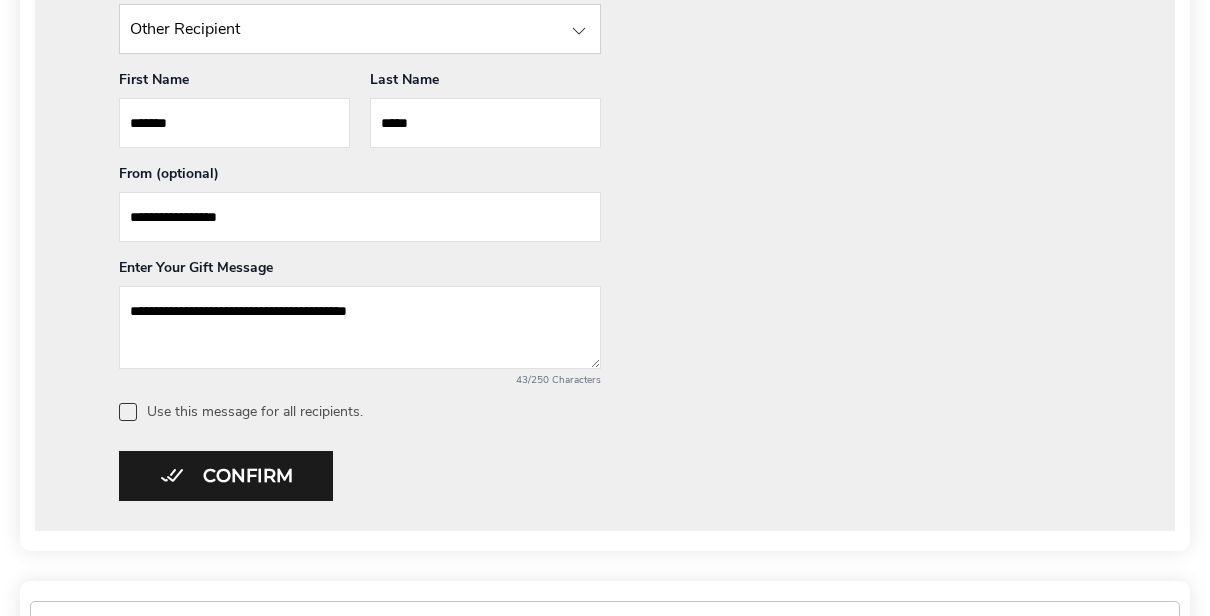 scroll, scrollTop: 1018, scrollLeft: 0, axis: vertical 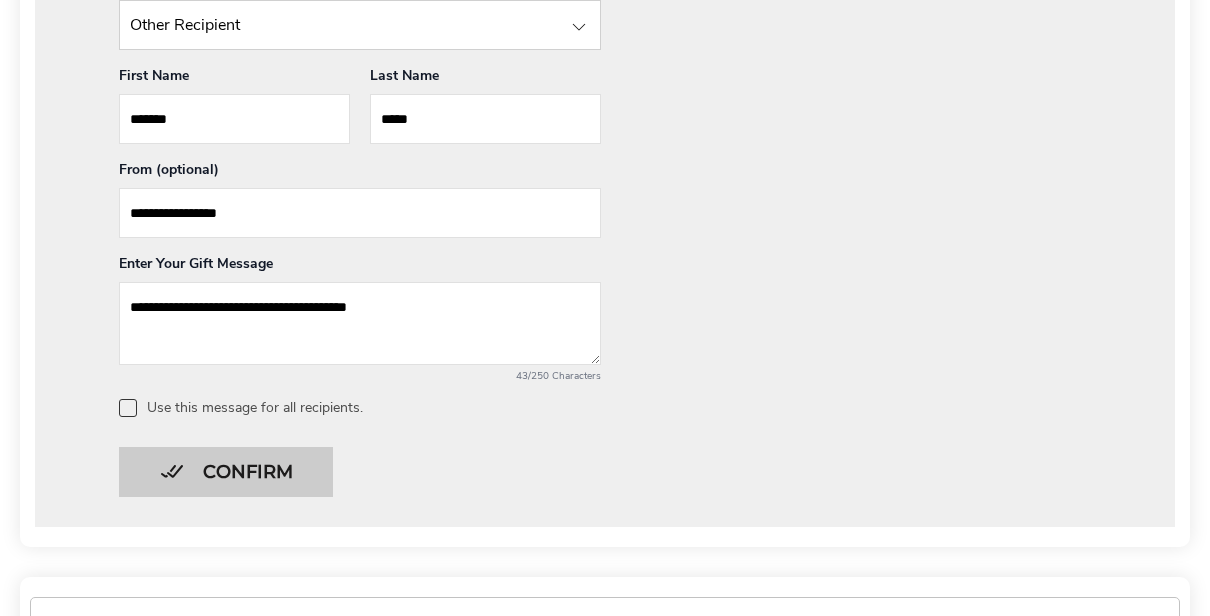 click on "Confirm" at bounding box center (226, 472) 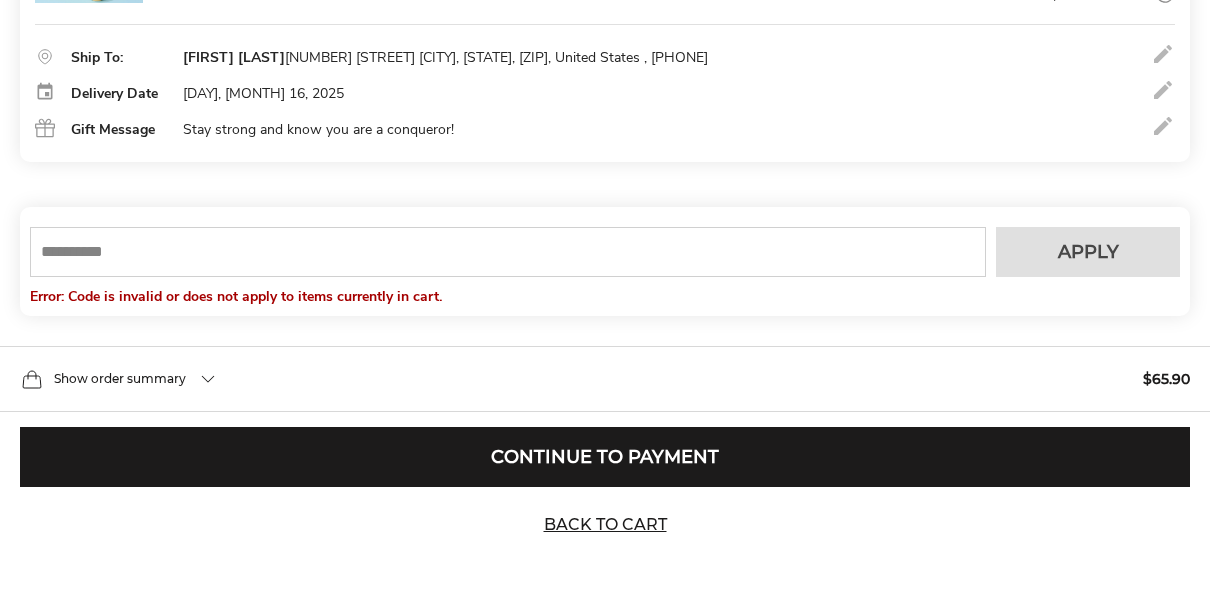 scroll, scrollTop: 486, scrollLeft: 0, axis: vertical 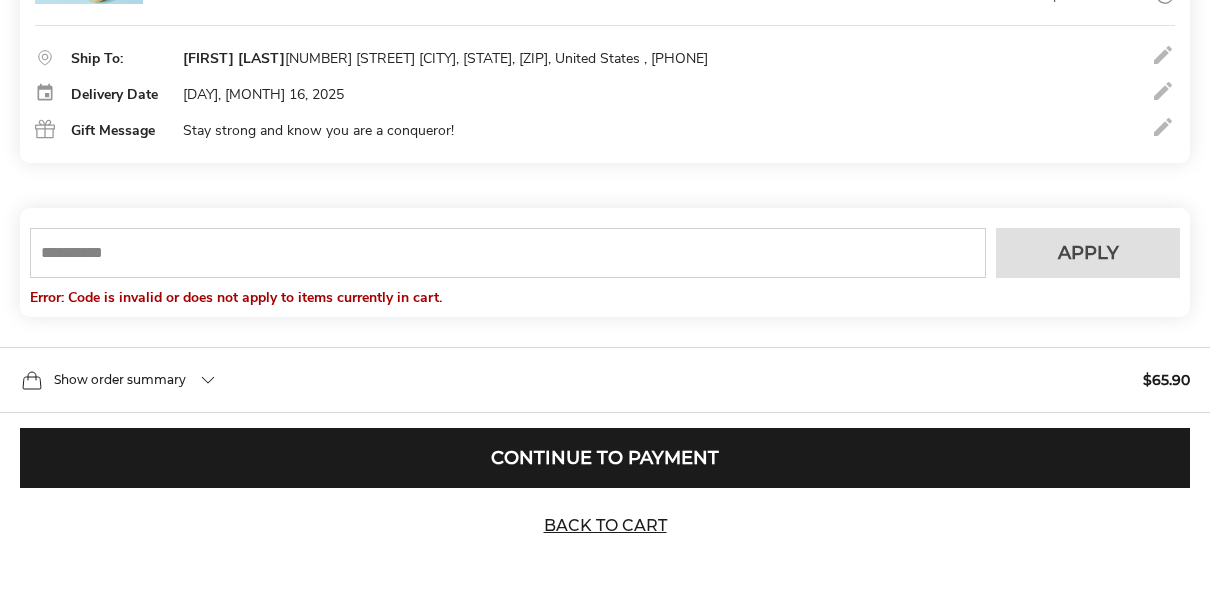 drag, startPoint x: 419, startPoint y: 220, endPoint x: 413, endPoint y: 237, distance: 18.027756 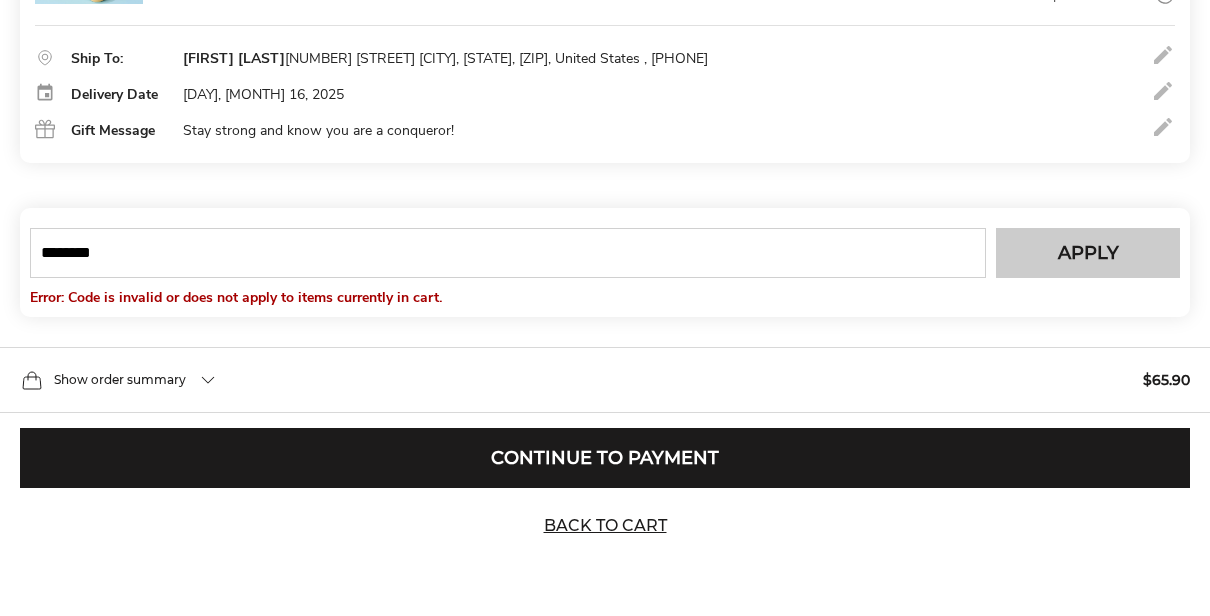 type on "********" 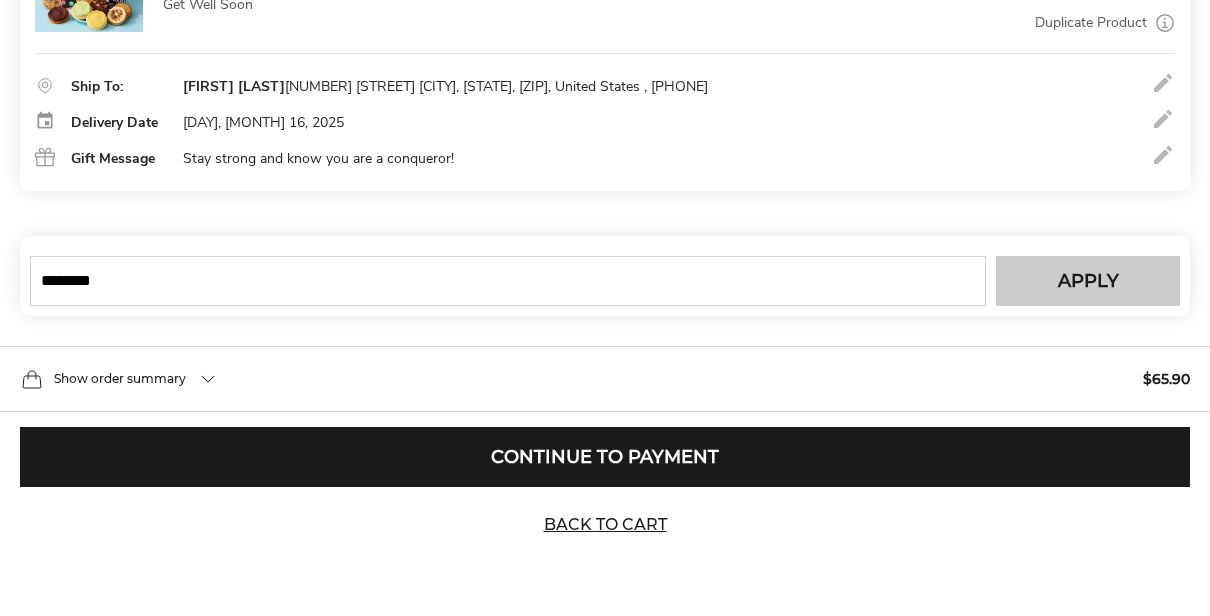 scroll, scrollTop: 457, scrollLeft: 0, axis: vertical 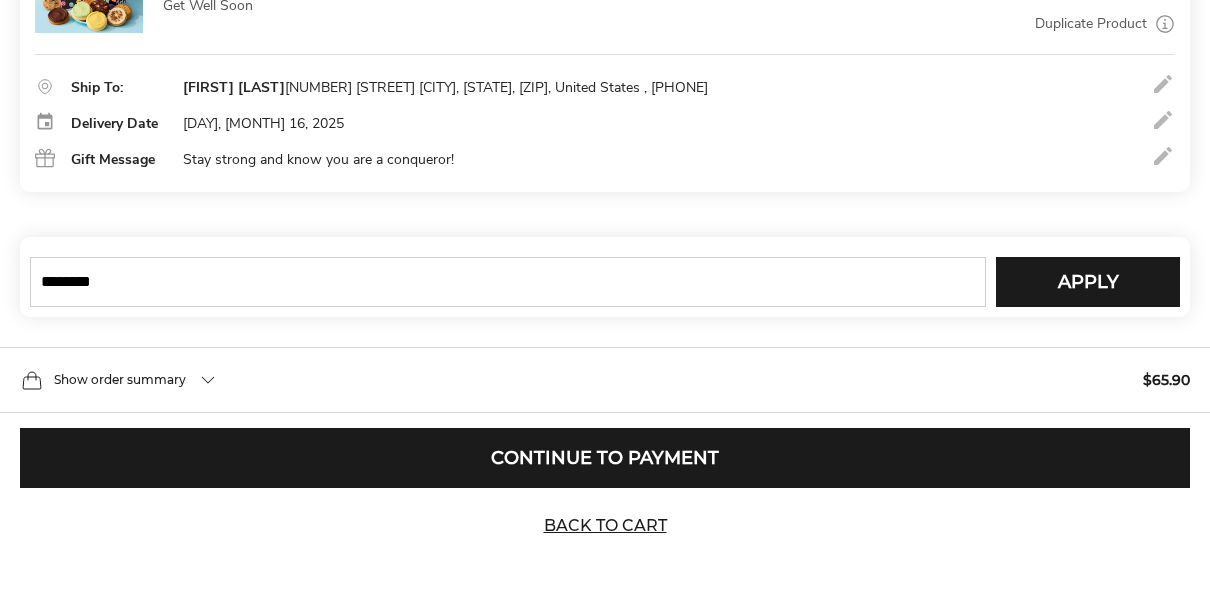 type 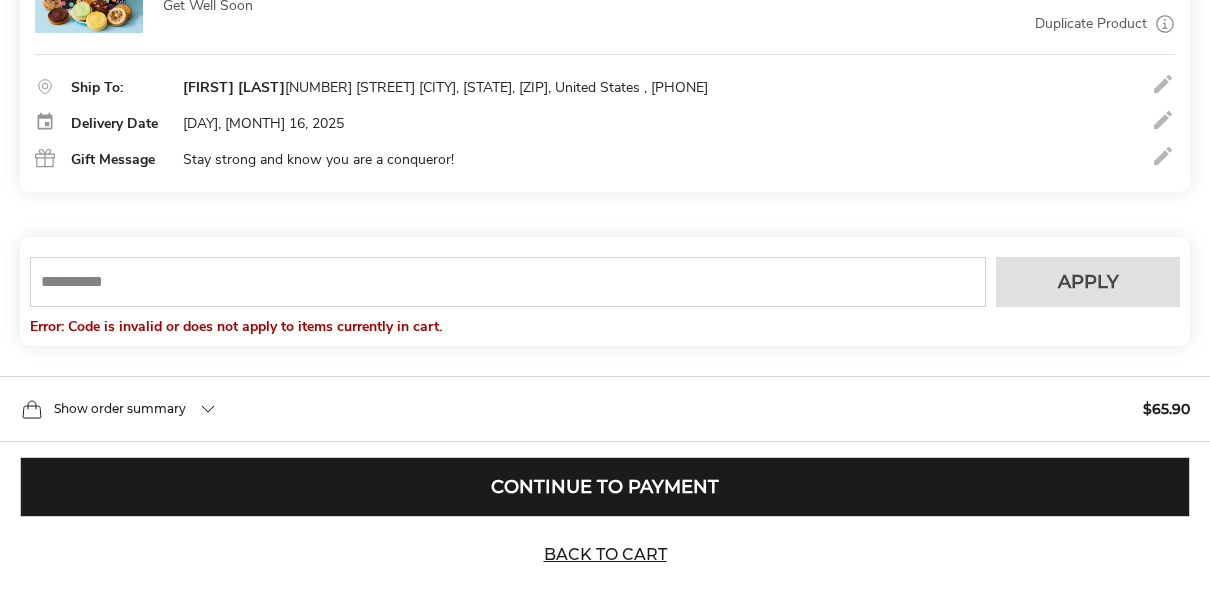 click on "Continue to Payment" at bounding box center [605, 487] 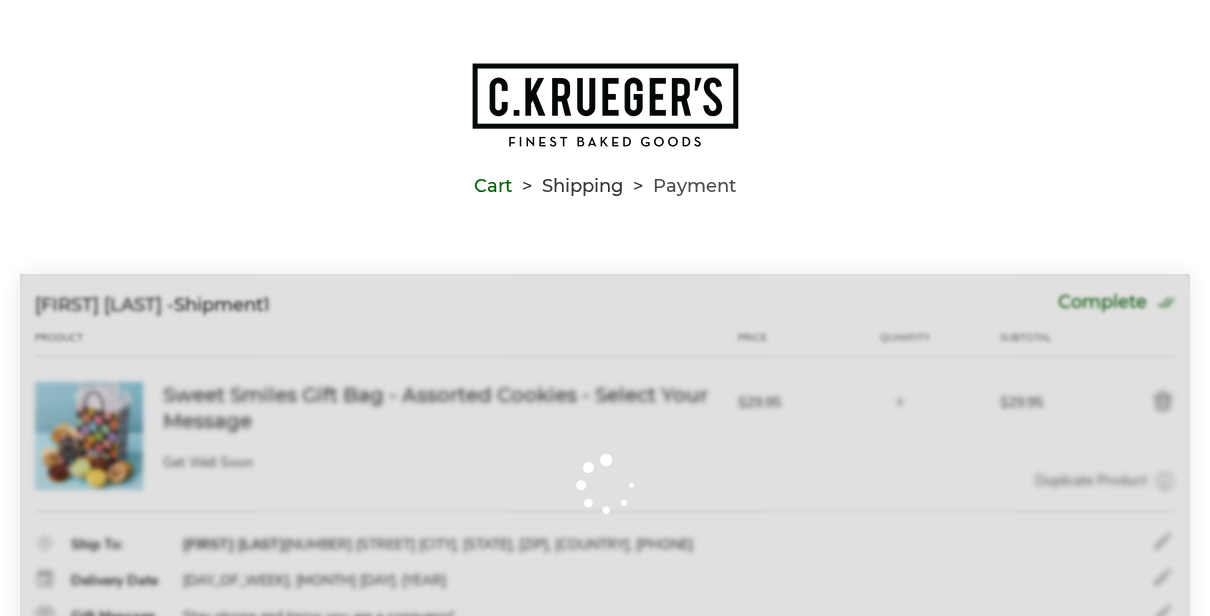 scroll, scrollTop: 457, scrollLeft: 0, axis: vertical 